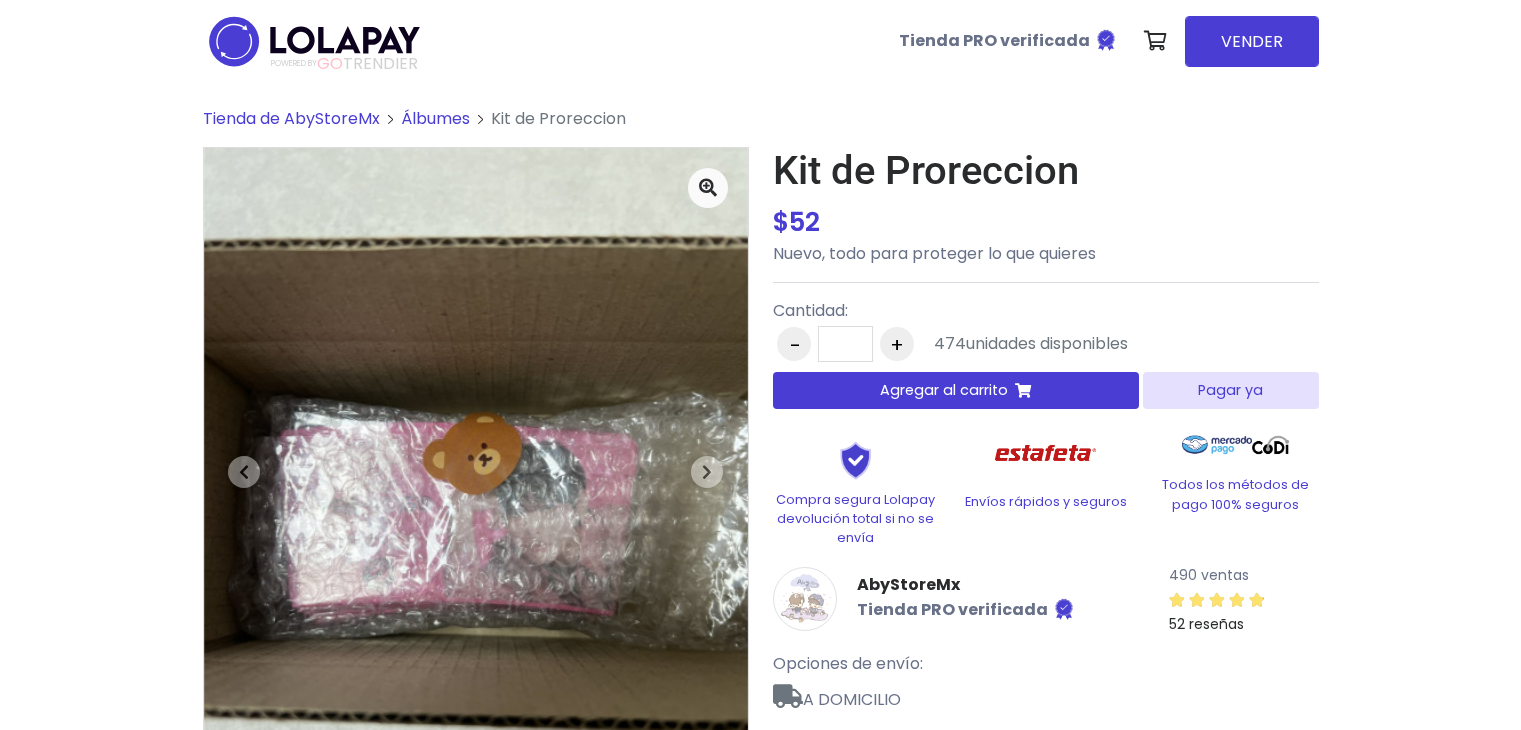 scroll, scrollTop: 0, scrollLeft: 0, axis: both 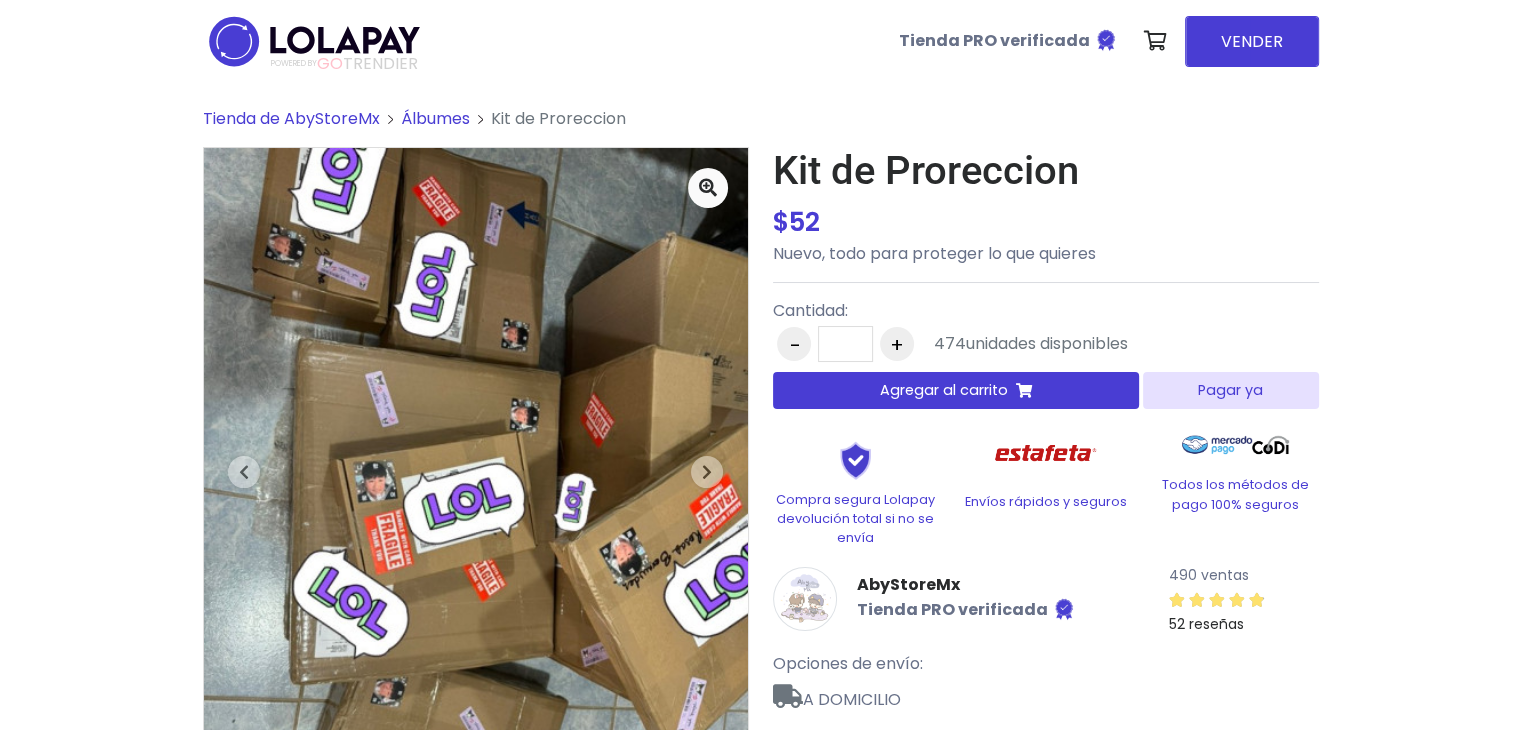 click at bounding box center (476, 511) 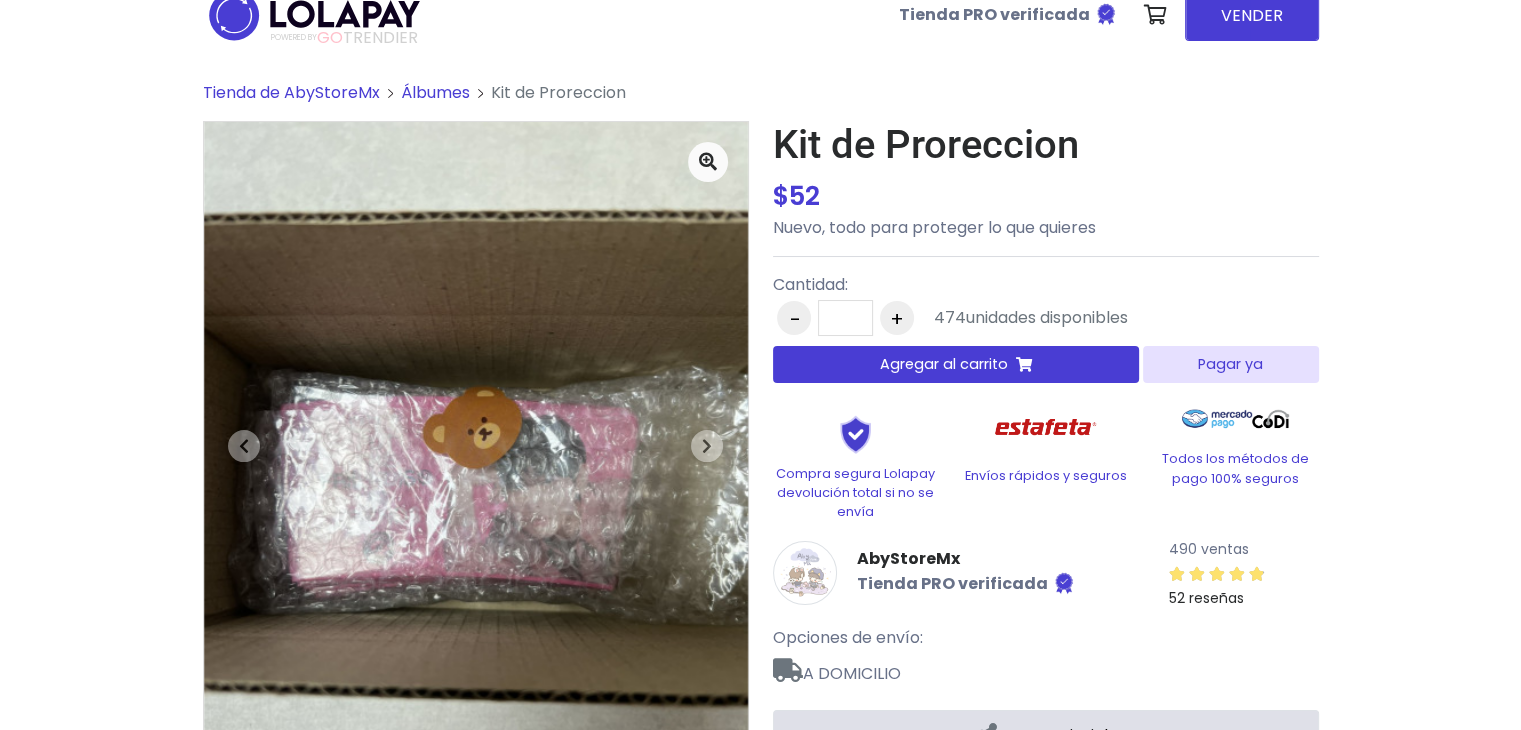 scroll, scrollTop: 0, scrollLeft: 0, axis: both 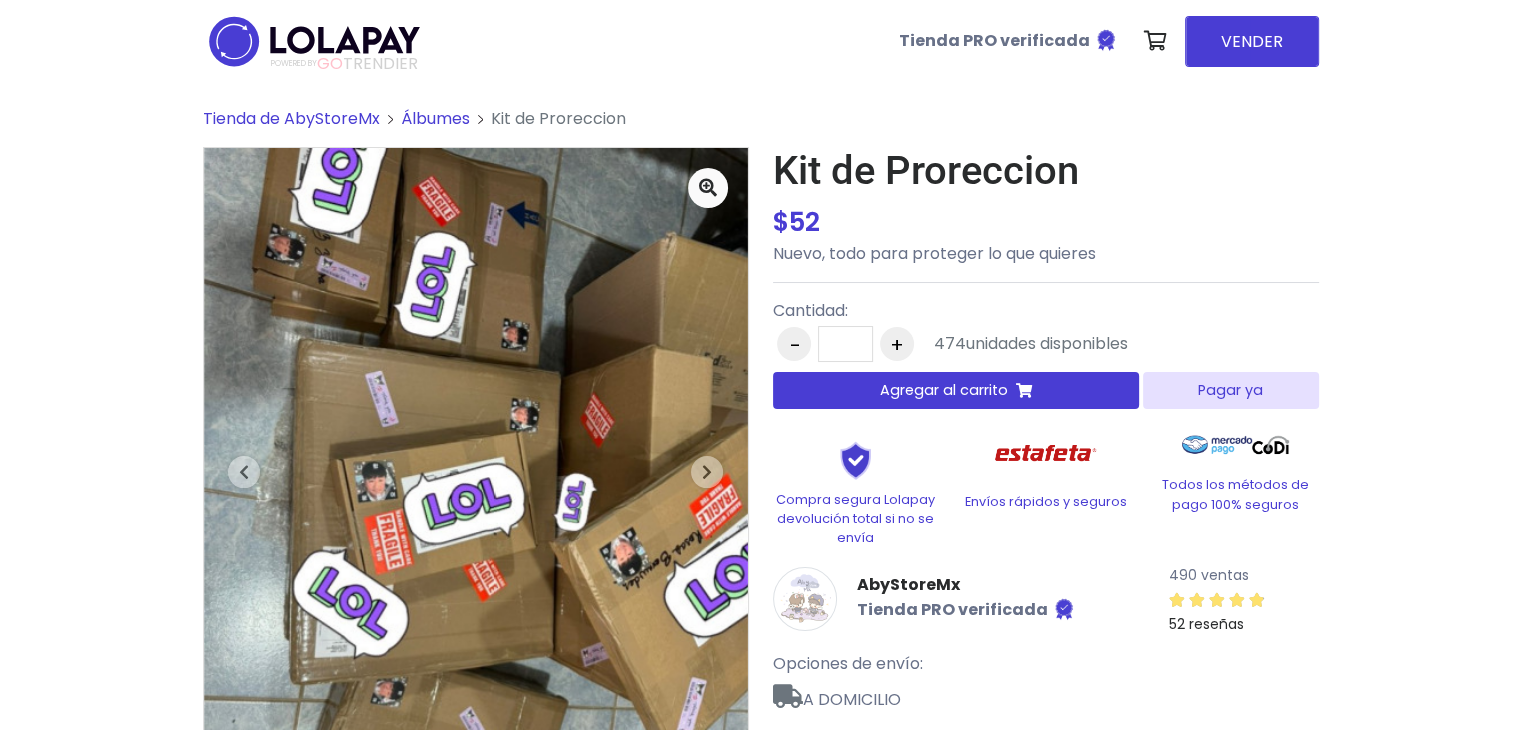 click on "Pagar ya" at bounding box center [1230, 390] 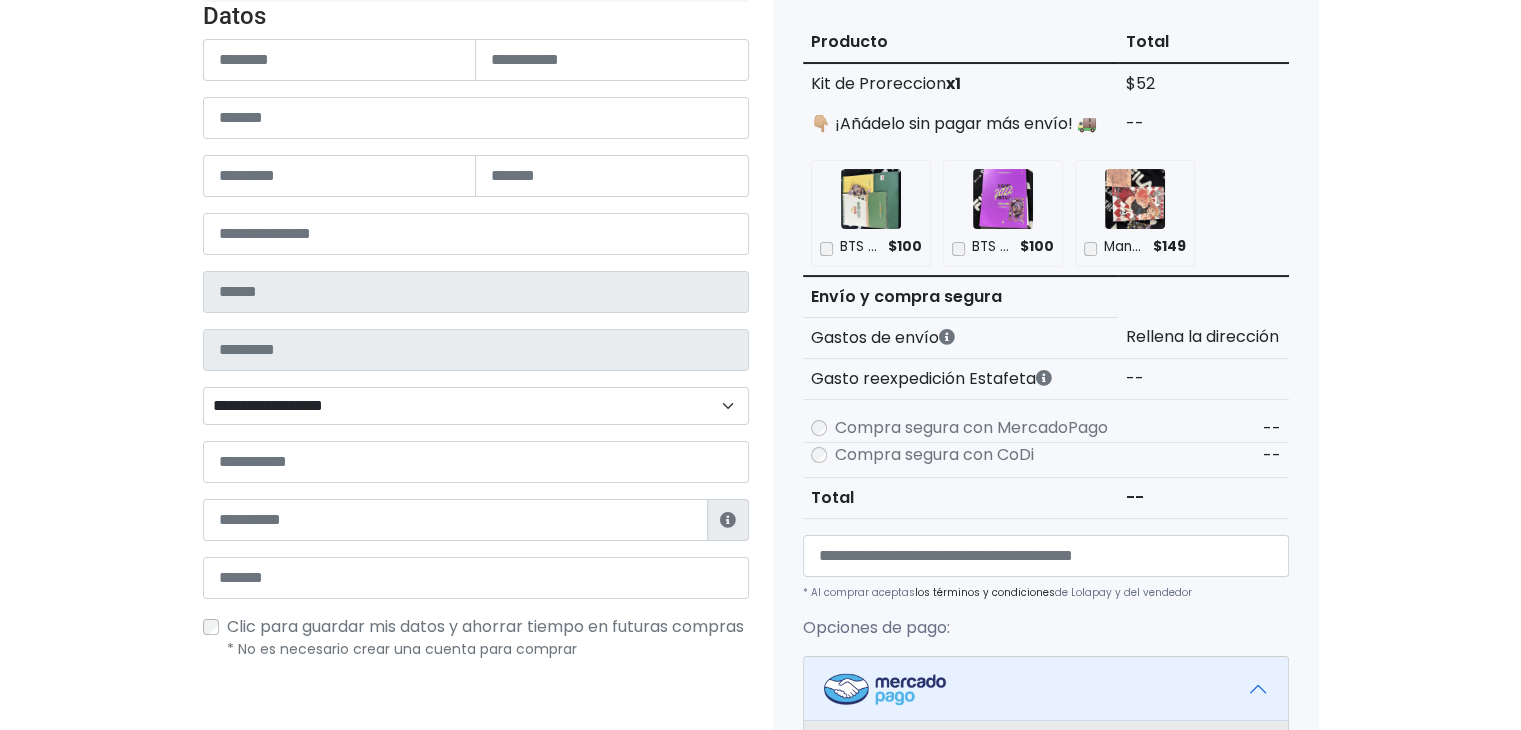 scroll, scrollTop: 300, scrollLeft: 0, axis: vertical 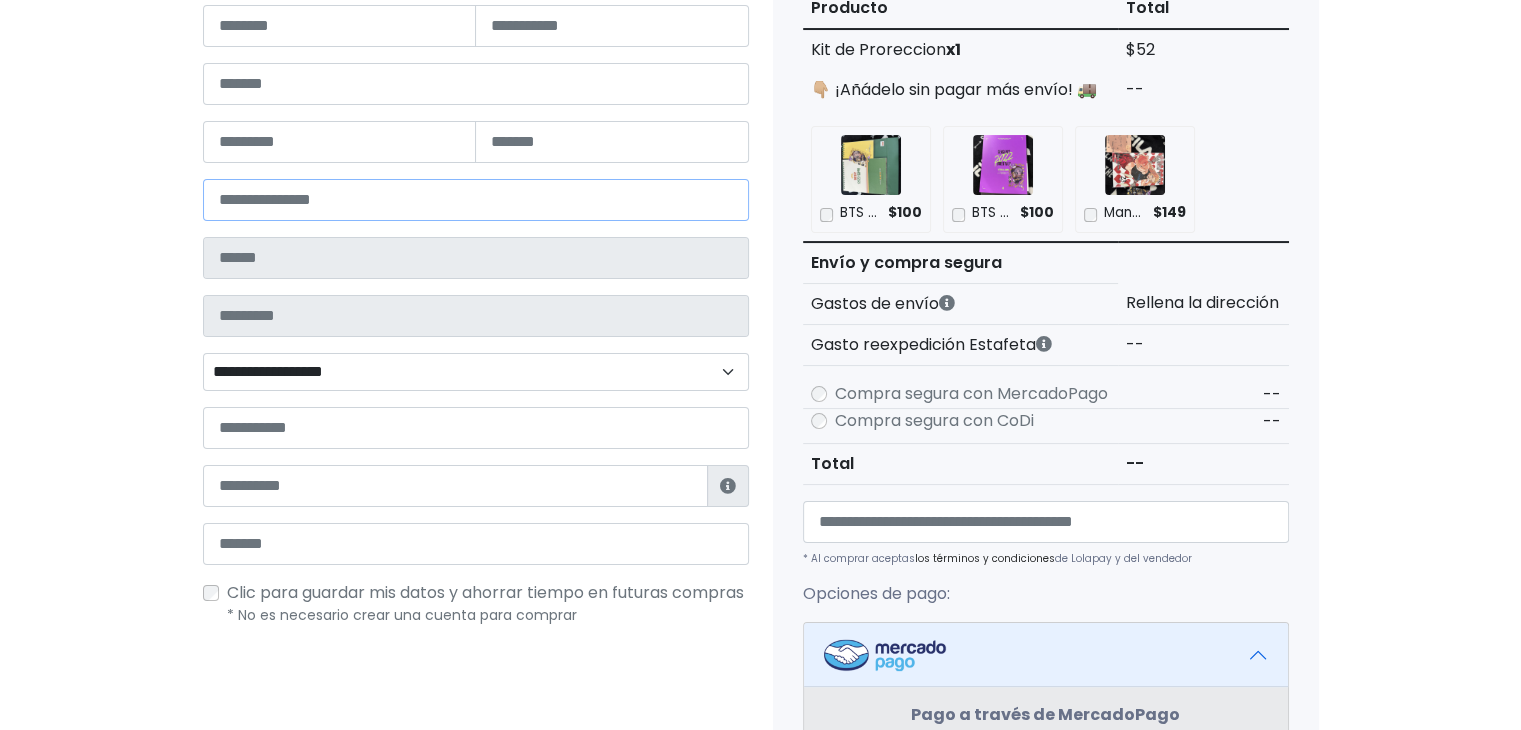 click at bounding box center [476, 200] 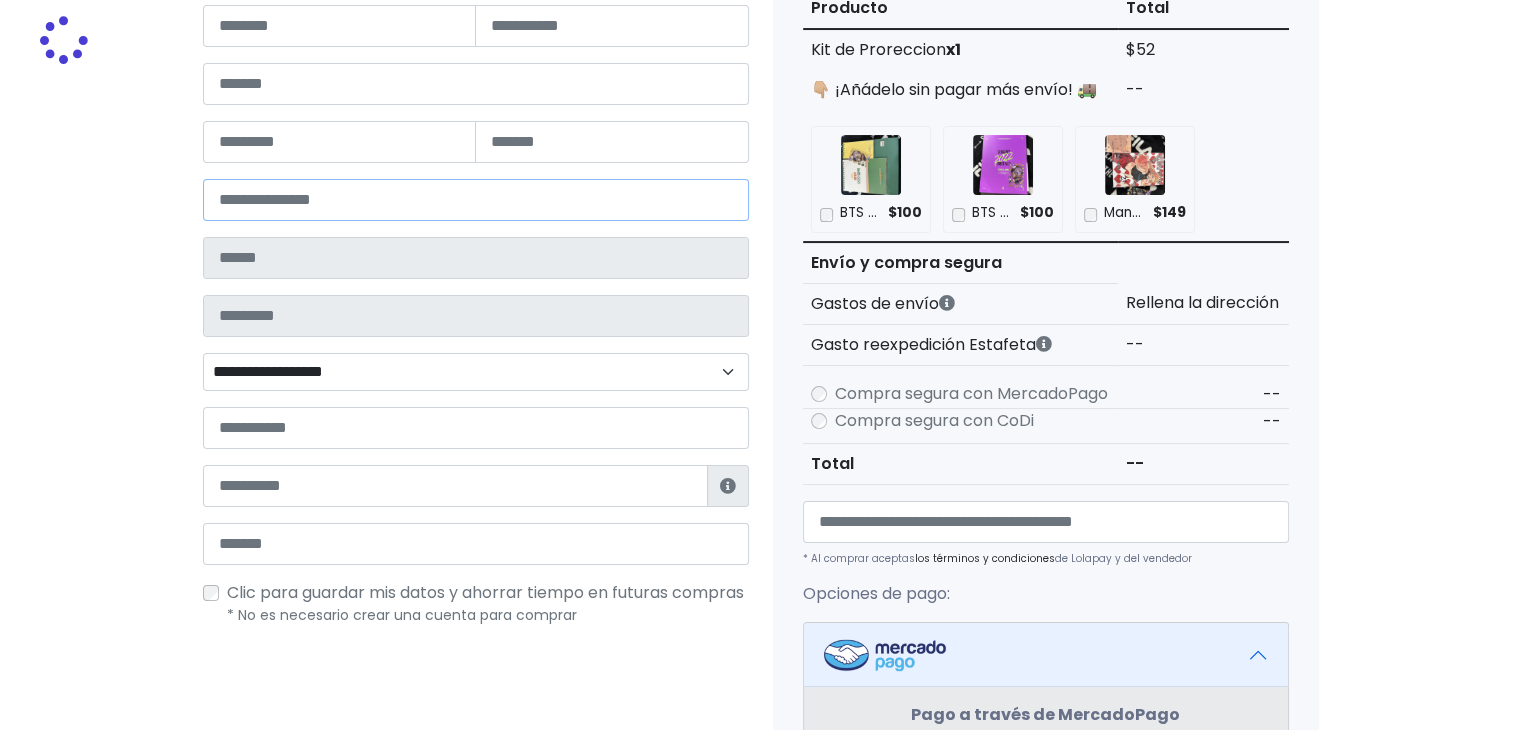 type on "**********" 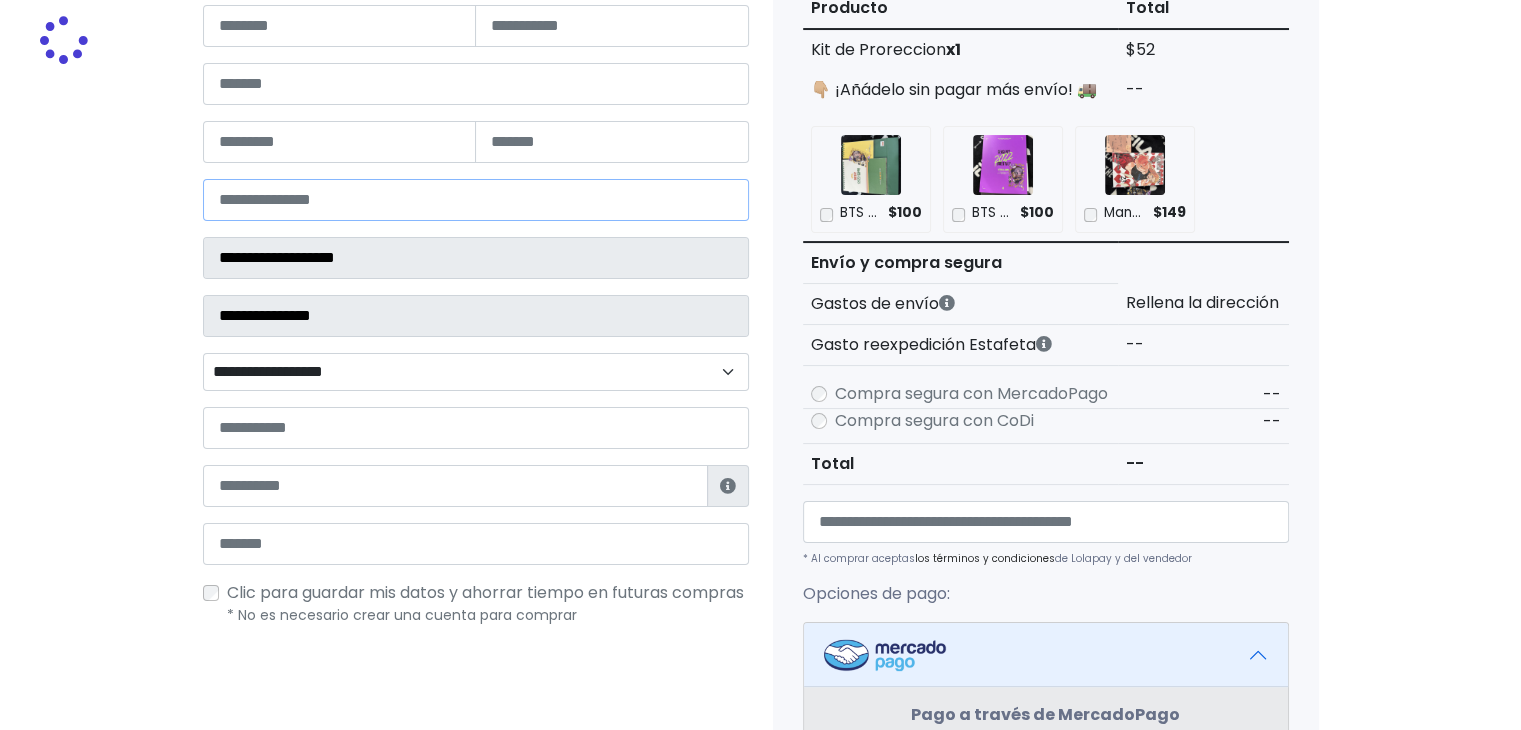select 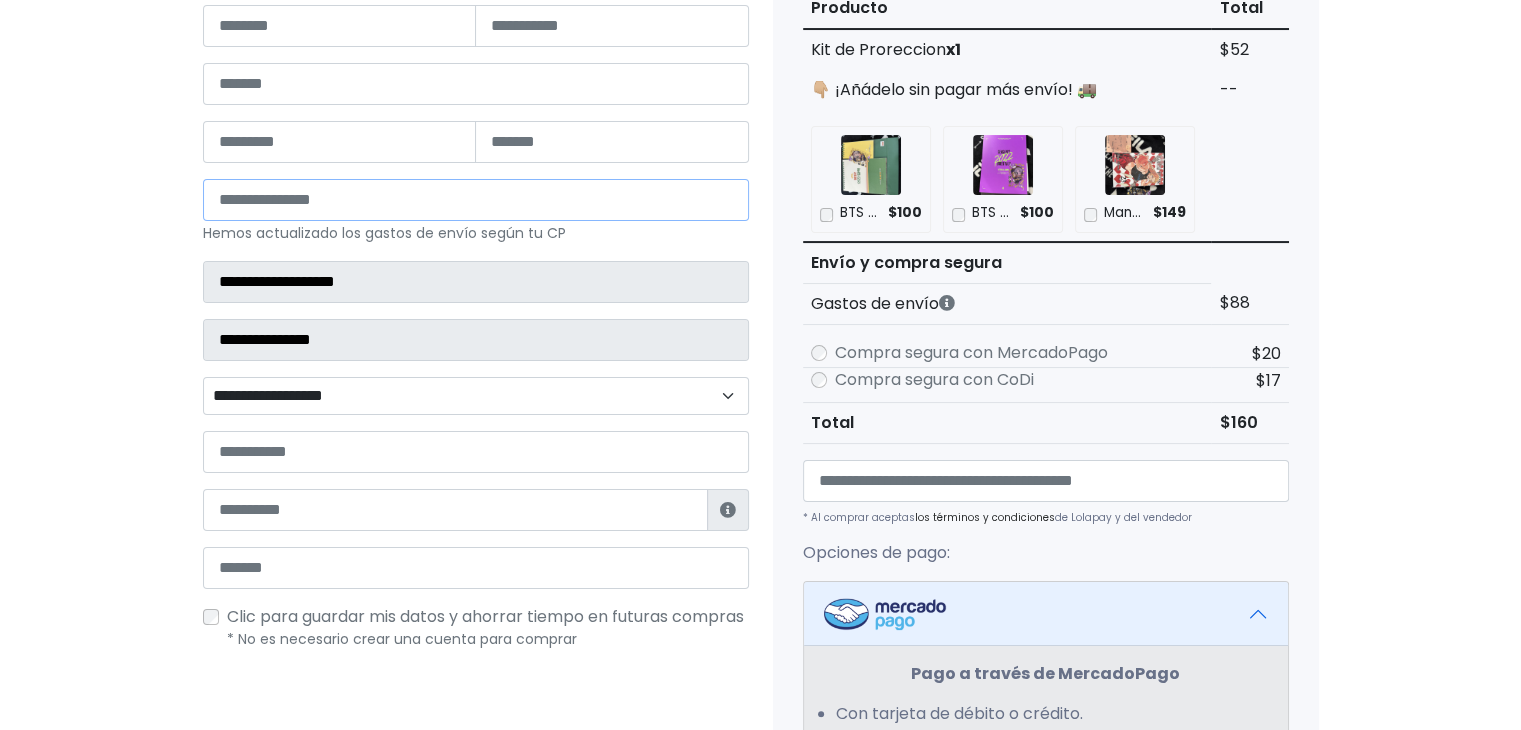 type on "*****" 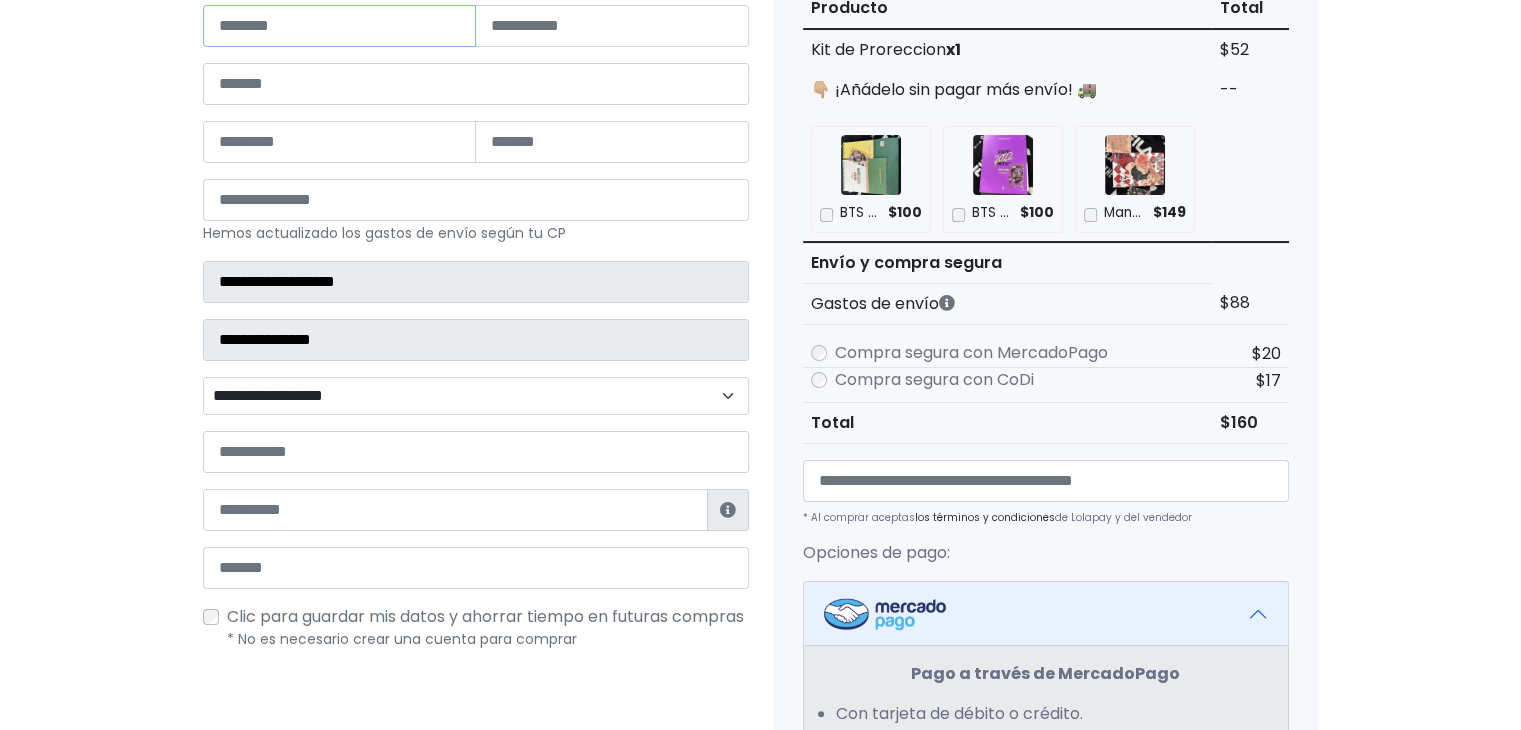 click at bounding box center (340, 26) 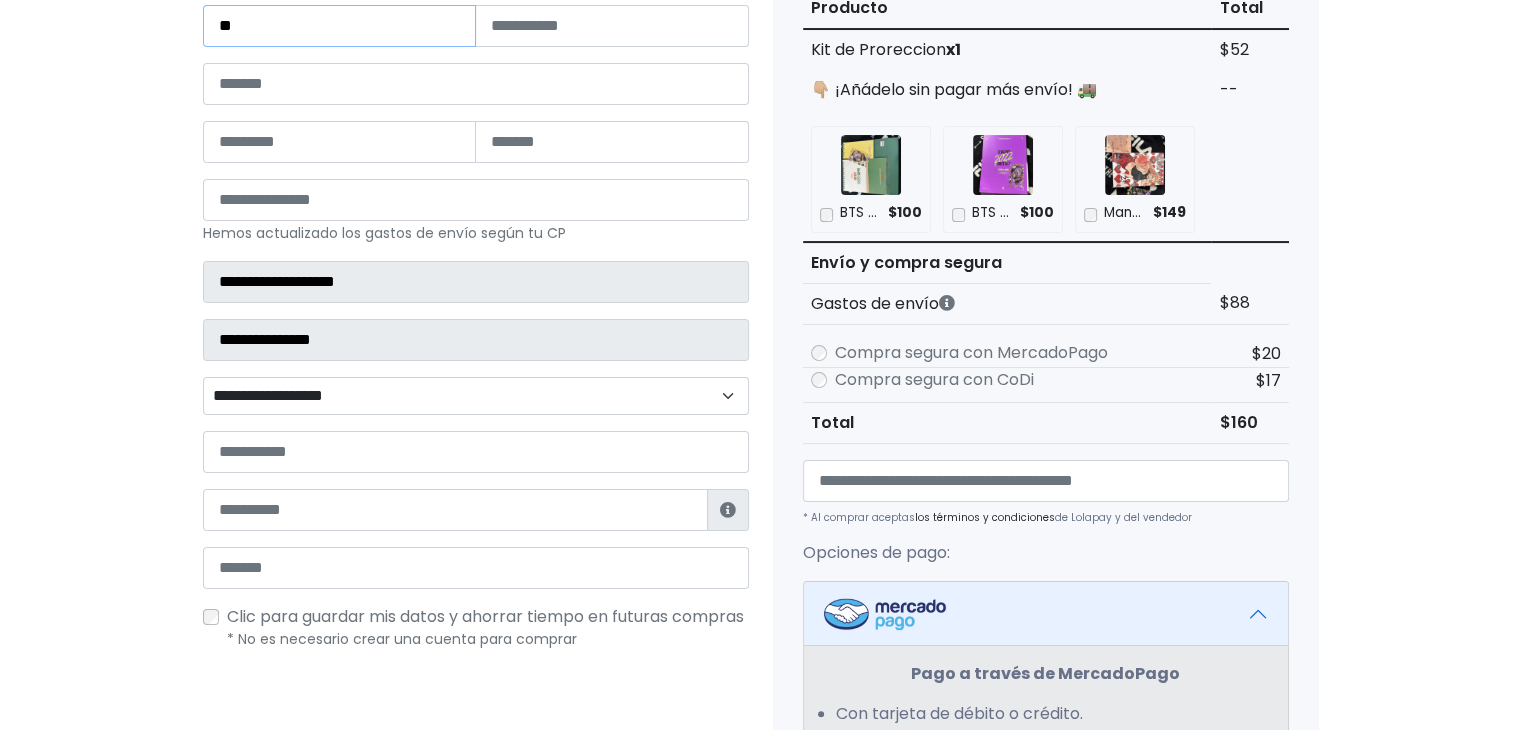 type on "*" 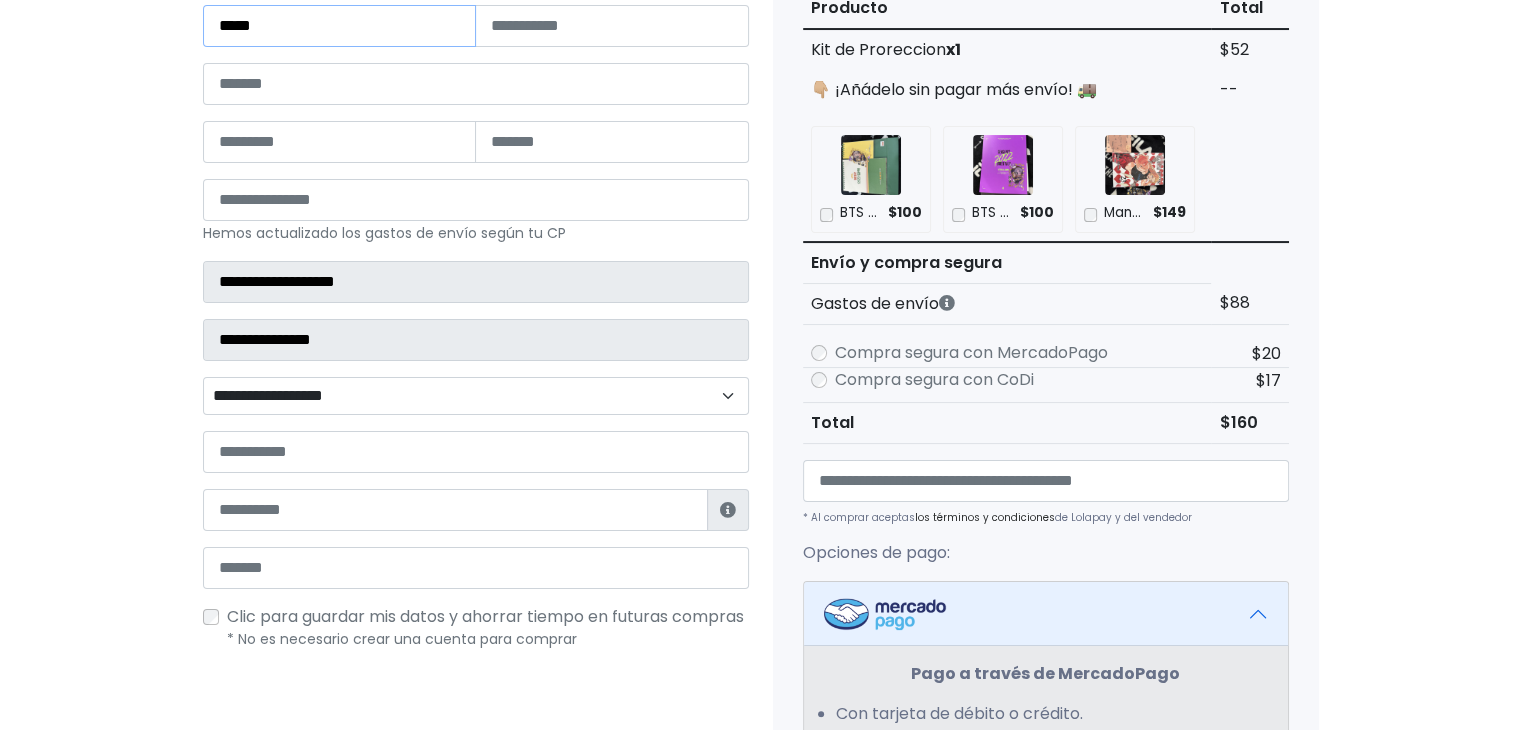 type on "*****" 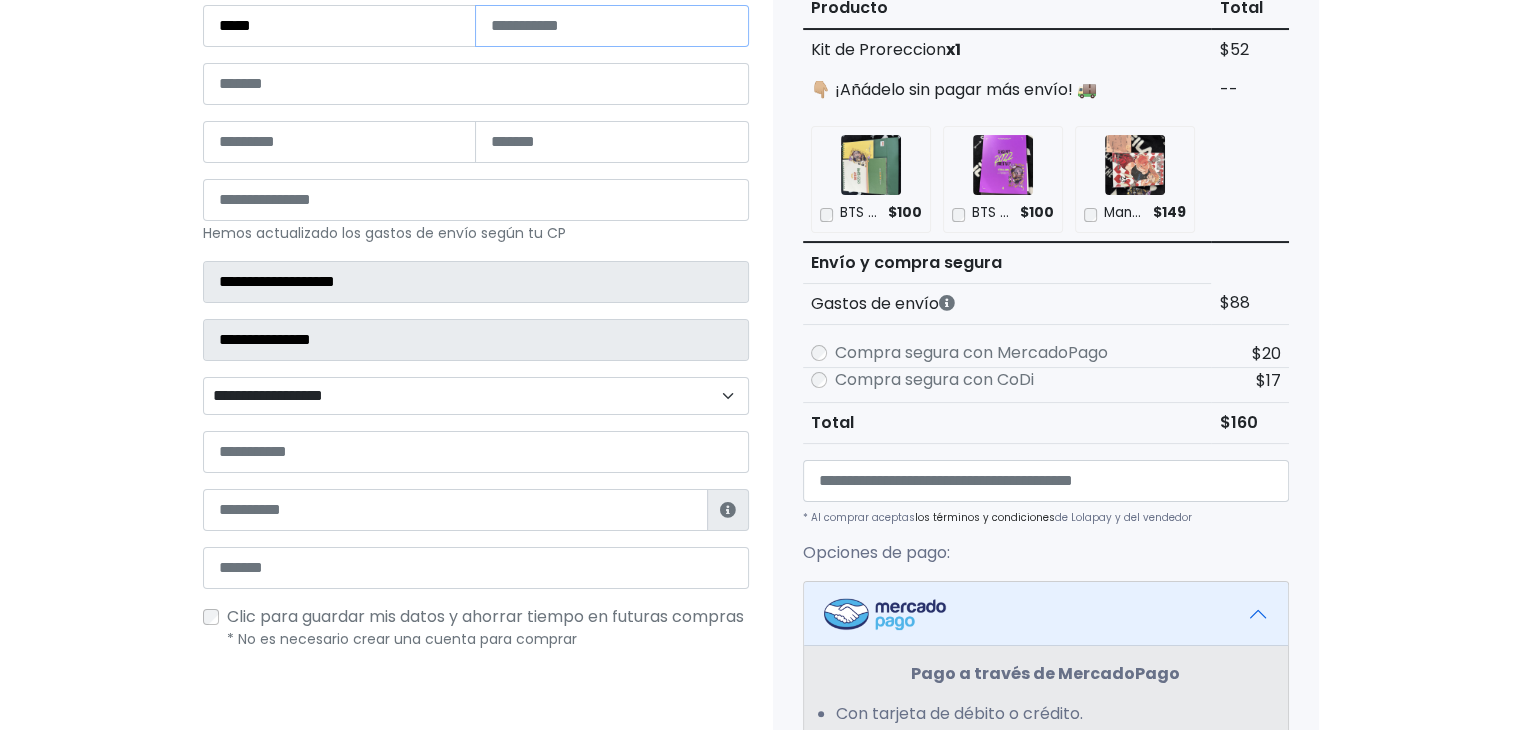 click at bounding box center (612, 26) 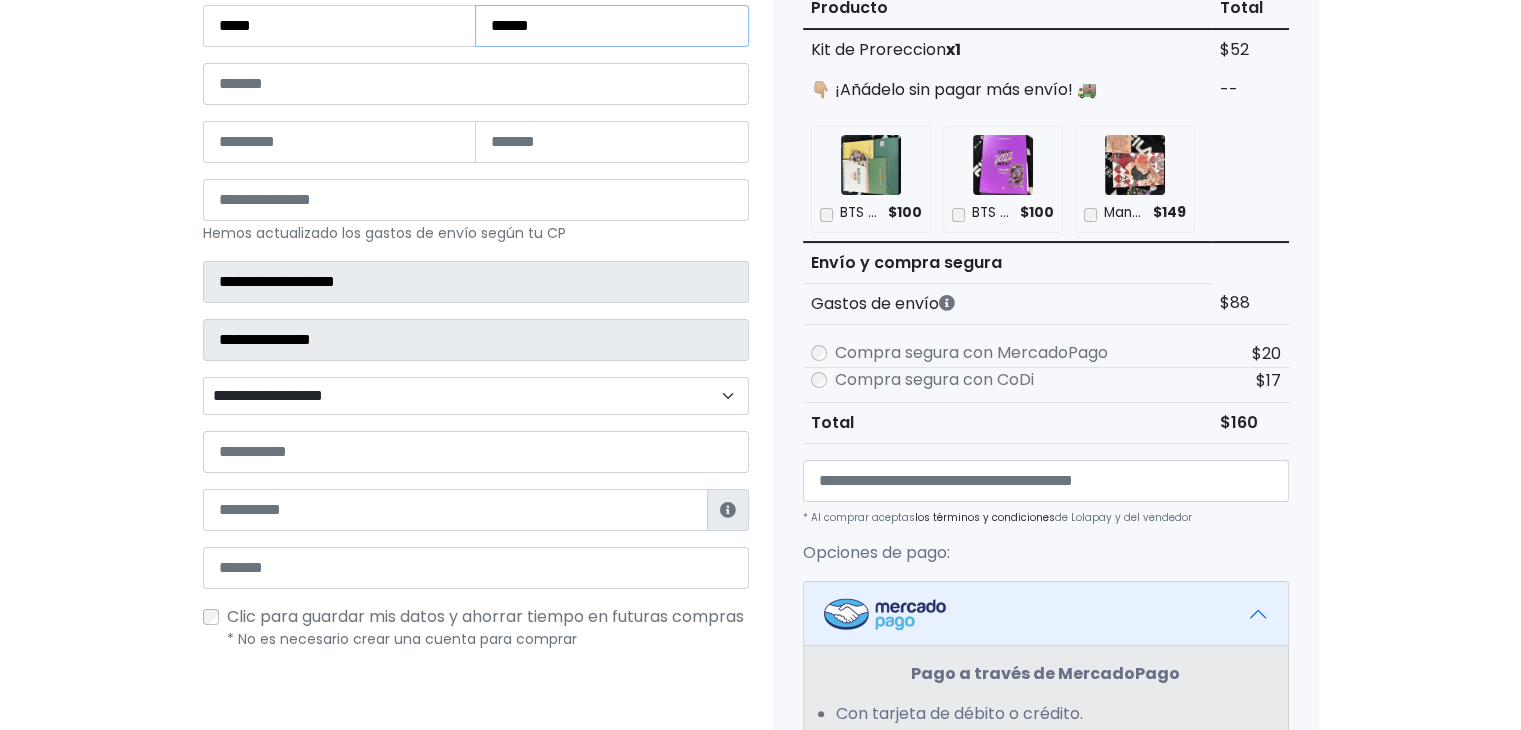 type on "******" 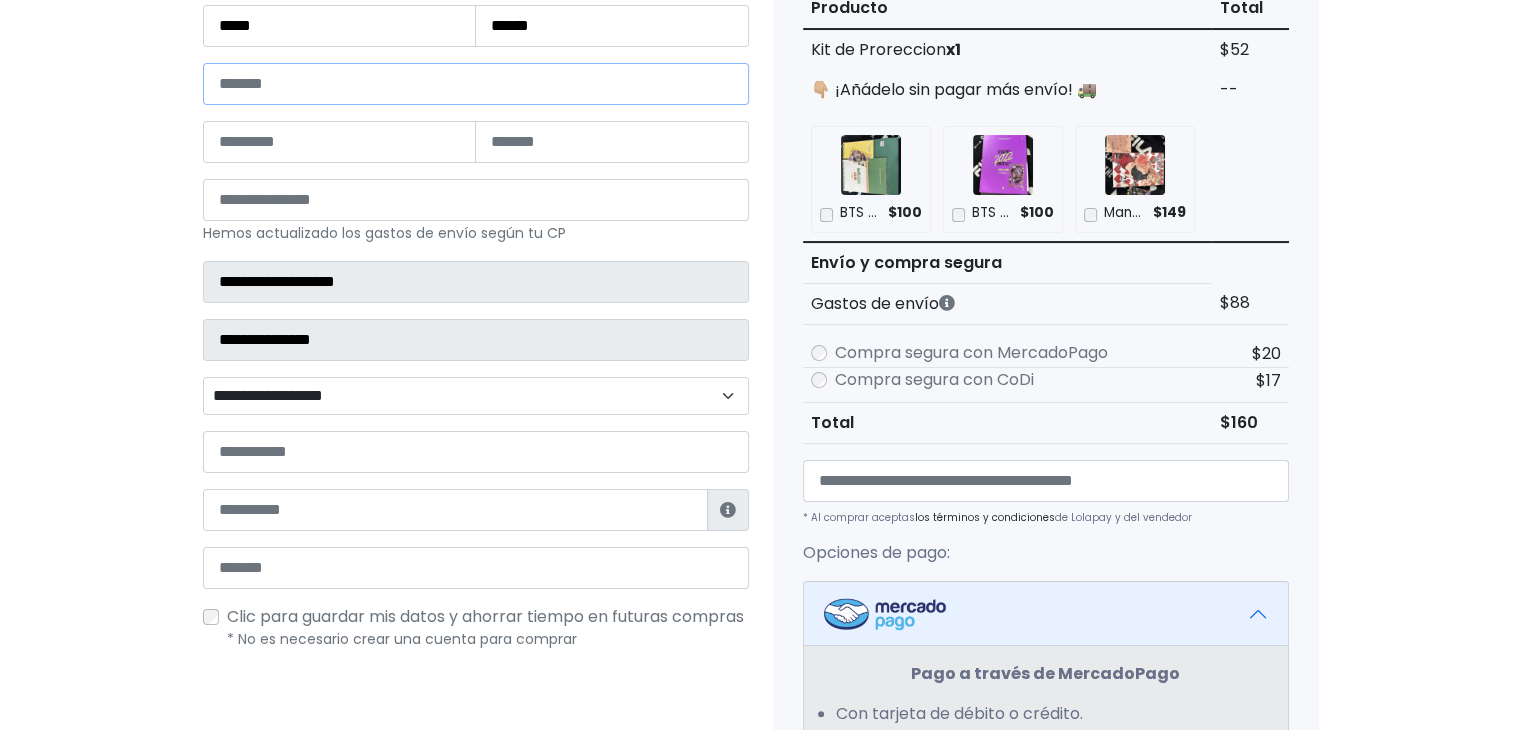 click at bounding box center (476, 84) 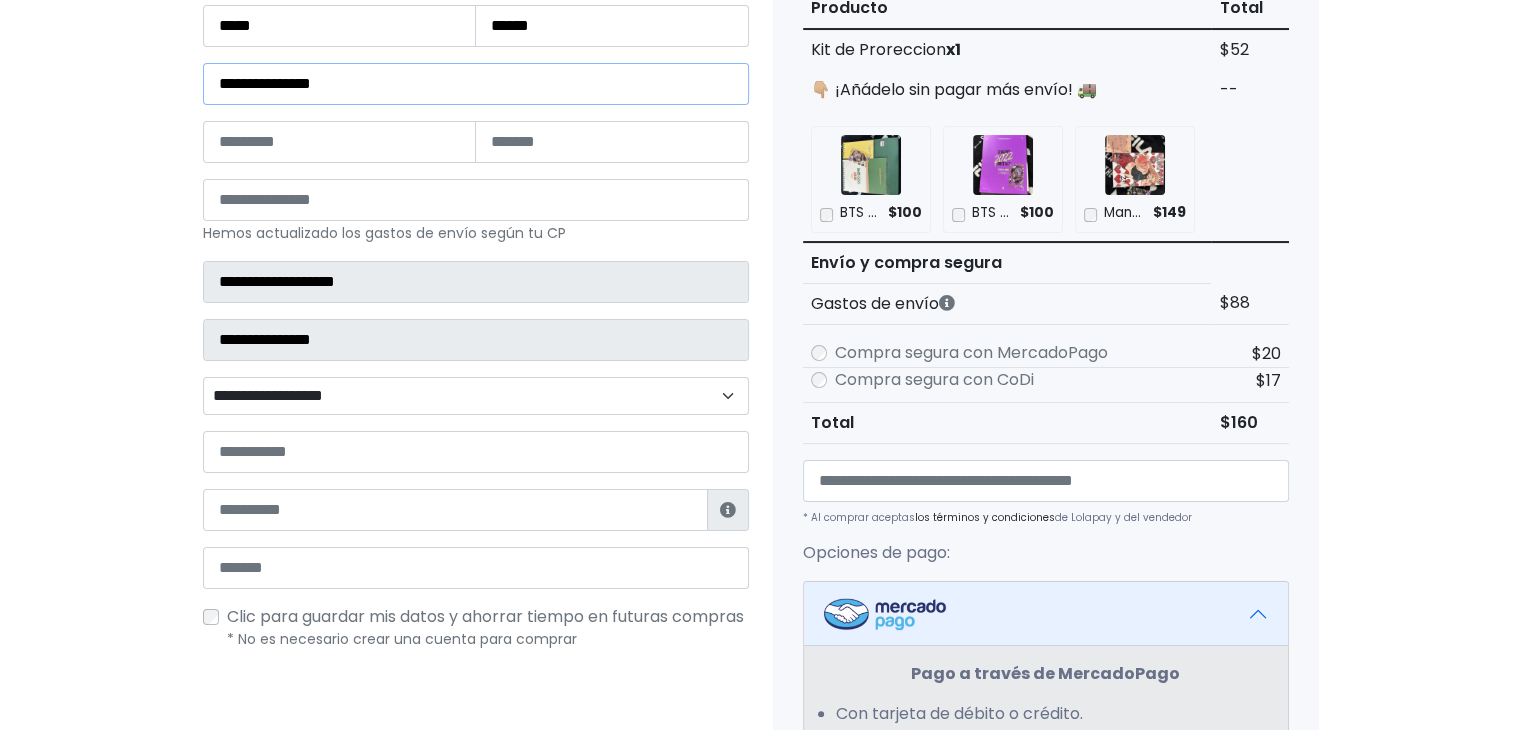 type on "**********" 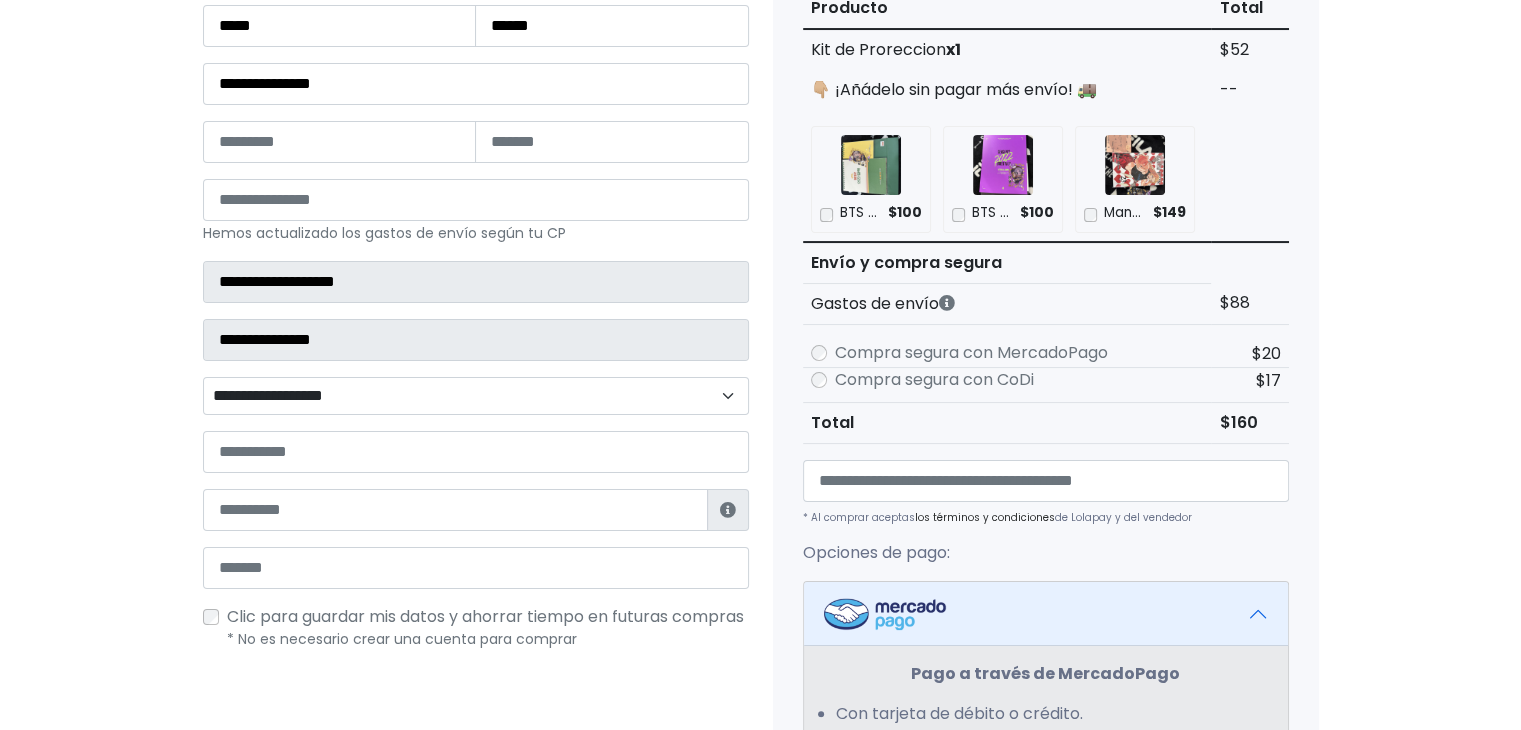 click on "**********" at bounding box center (476, 396) 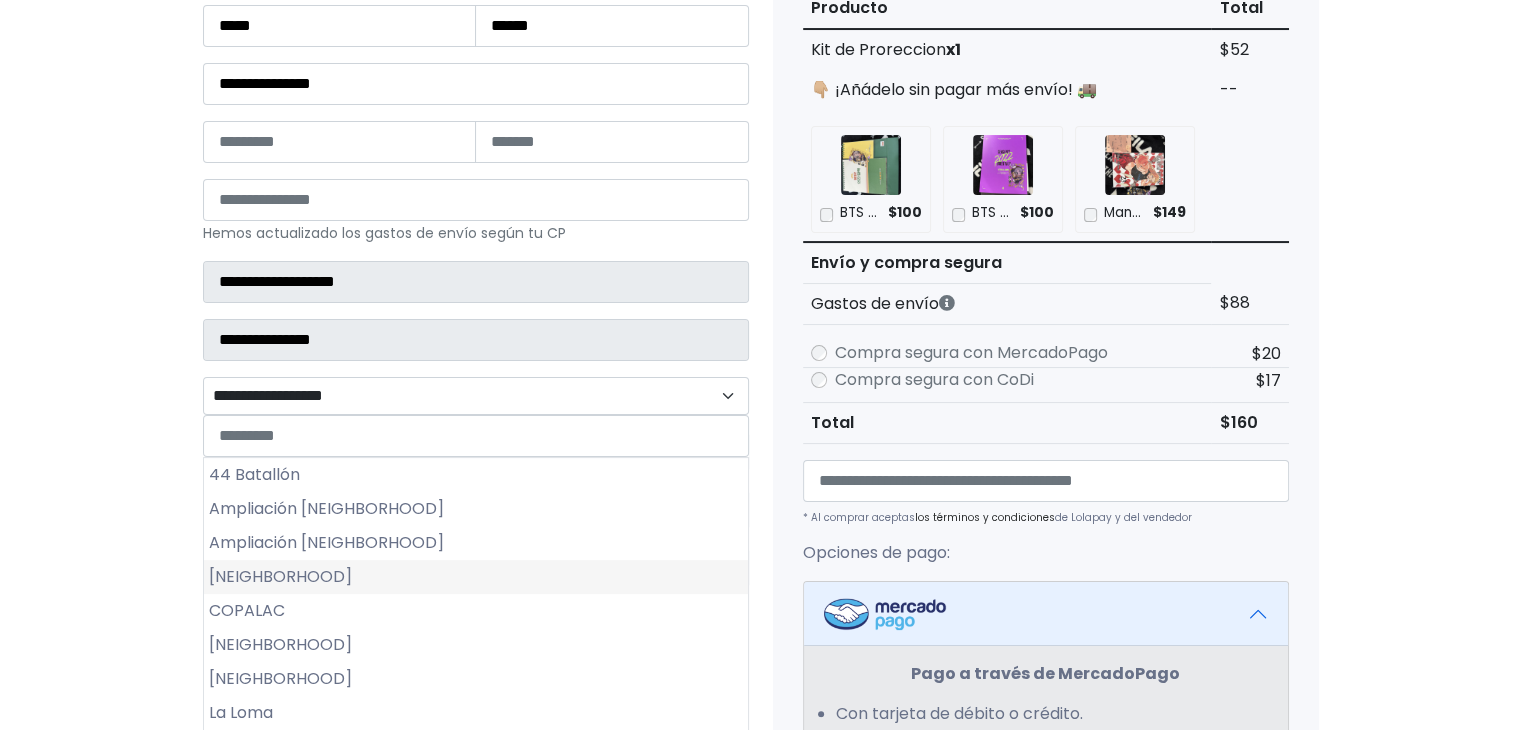 click on "Benito Juárez" at bounding box center (476, 577) 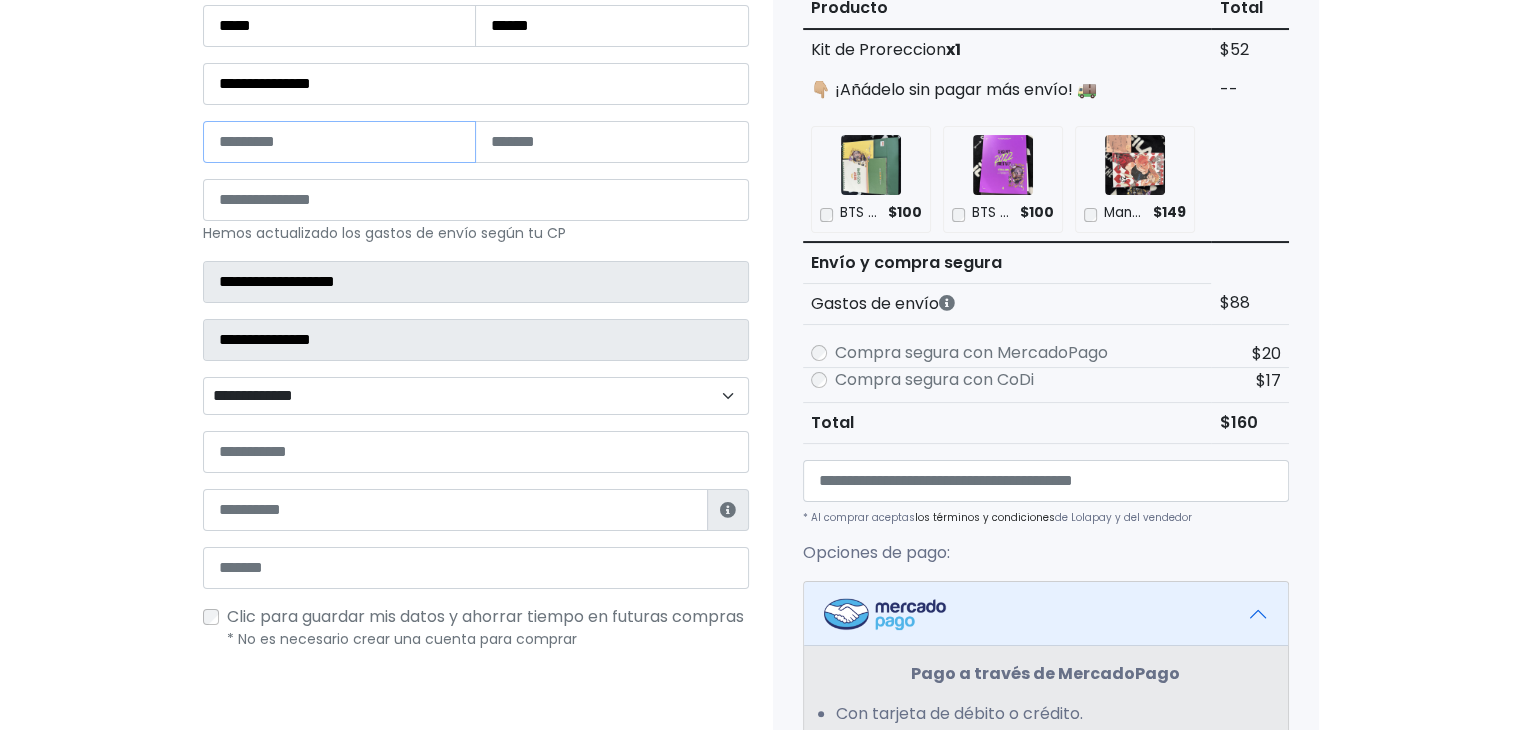 click at bounding box center (340, 142) 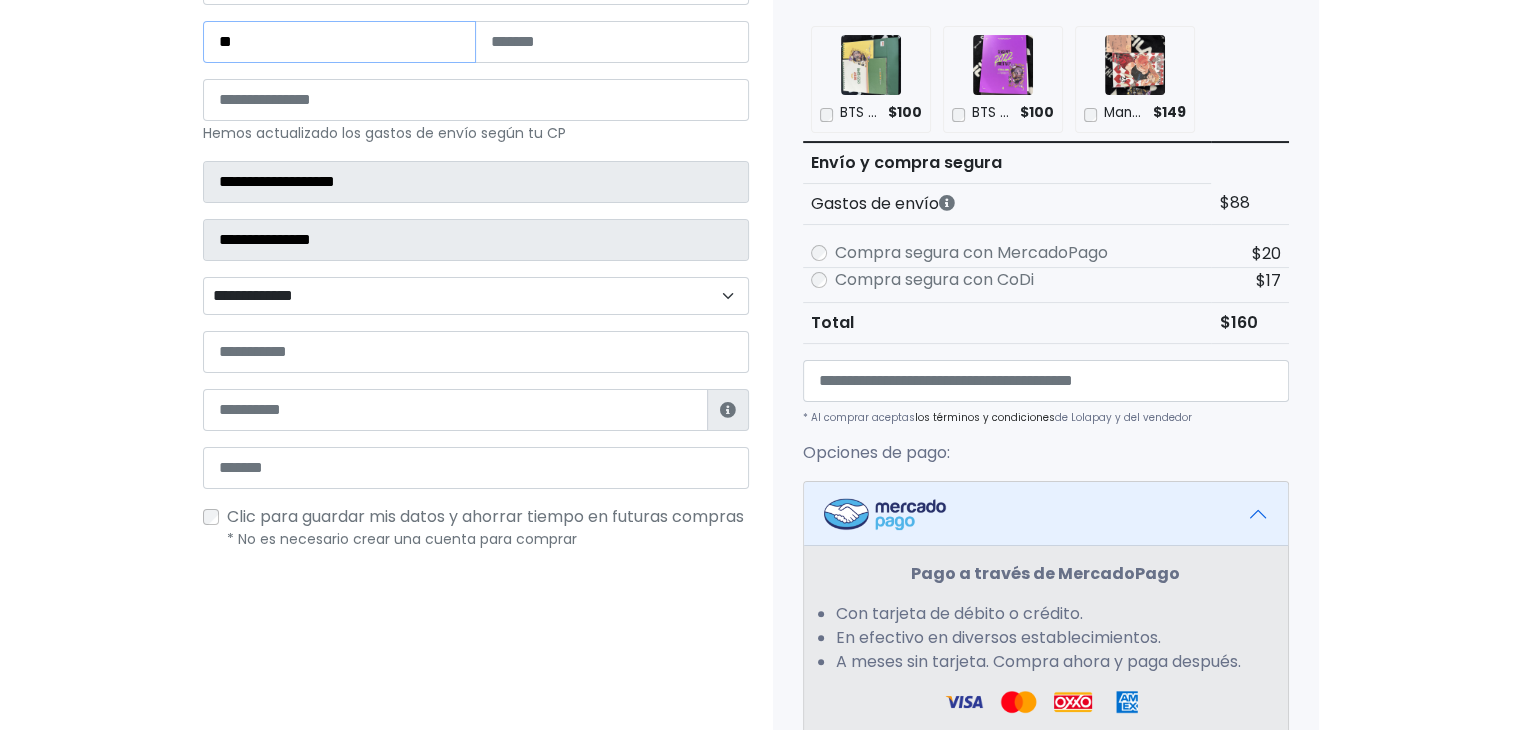 scroll, scrollTop: 500, scrollLeft: 0, axis: vertical 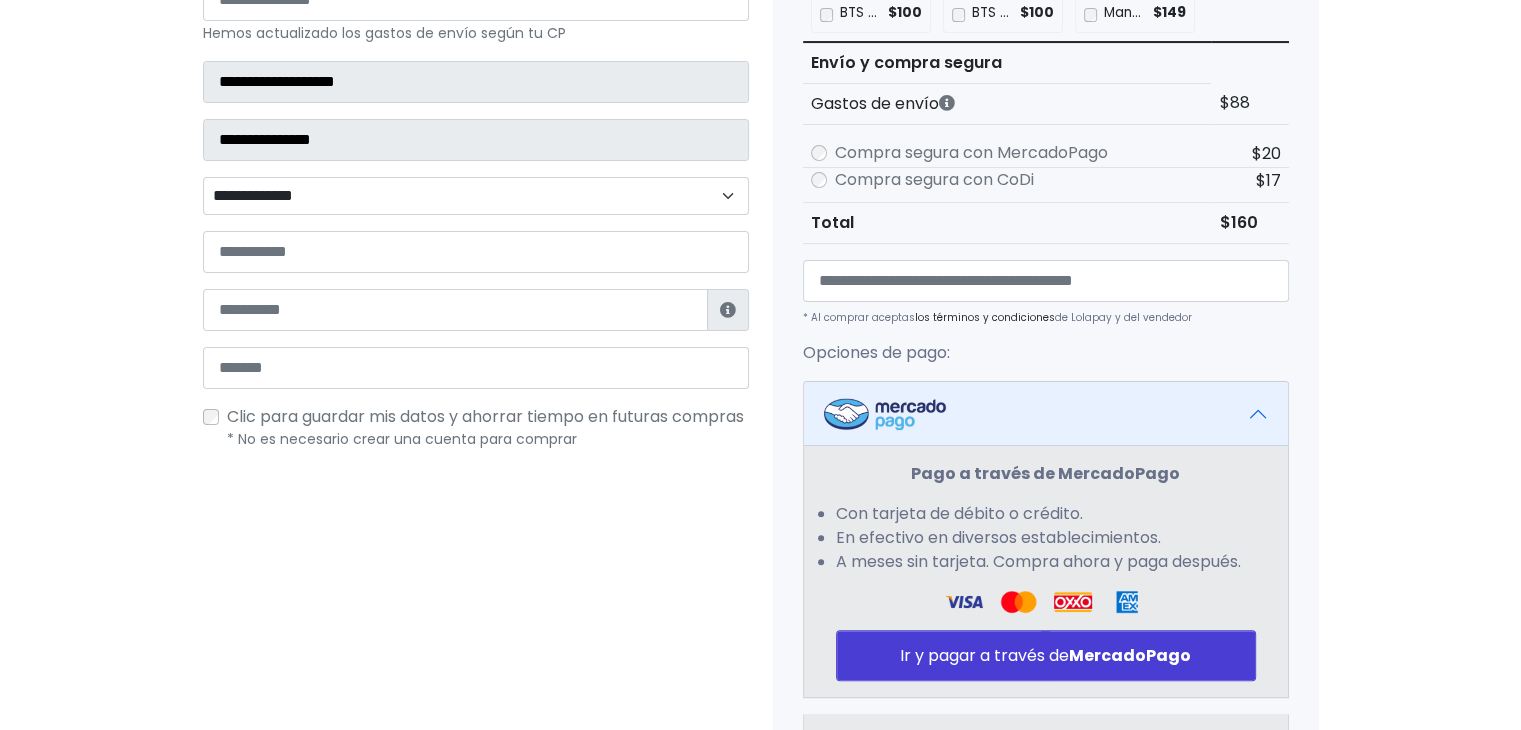 type on "**" 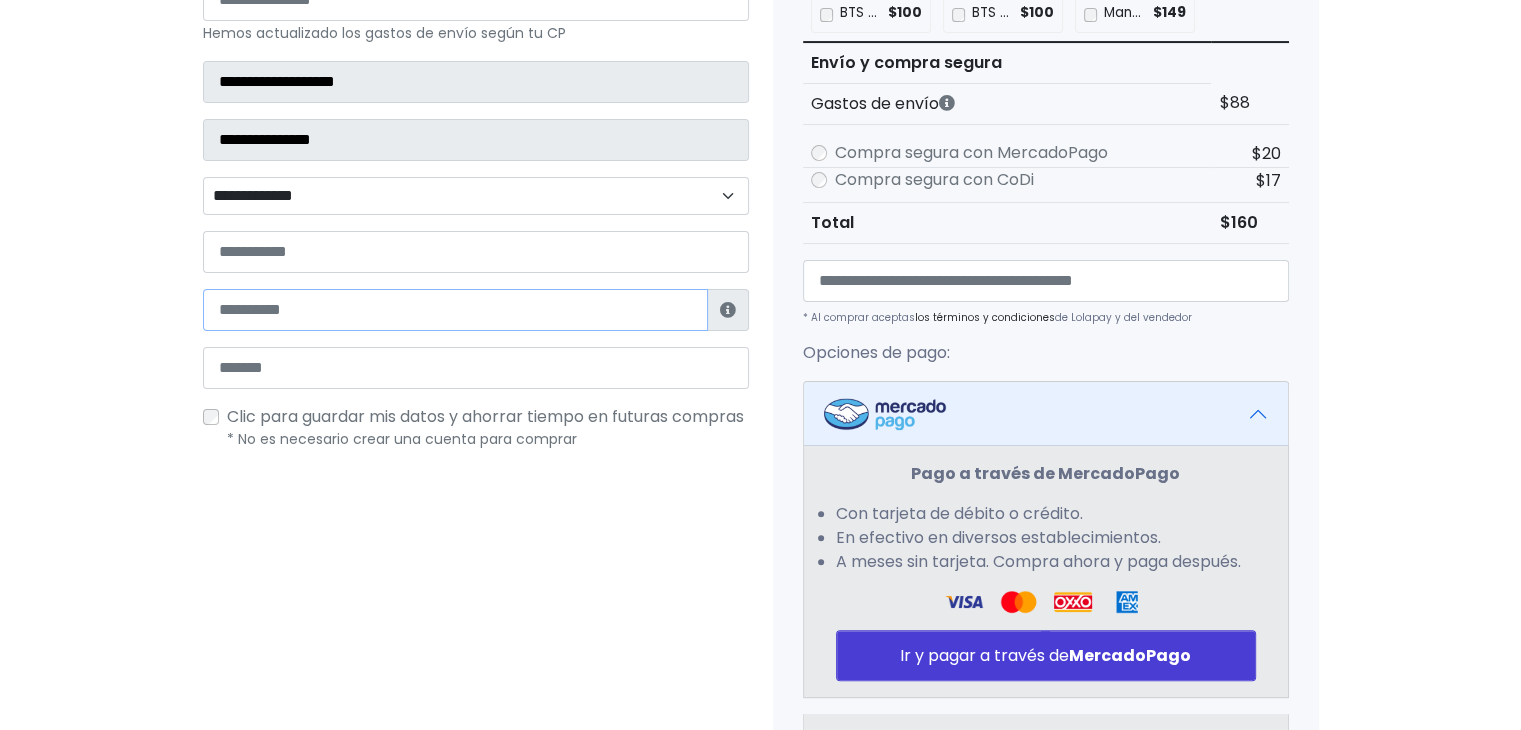 click at bounding box center [455, 310] 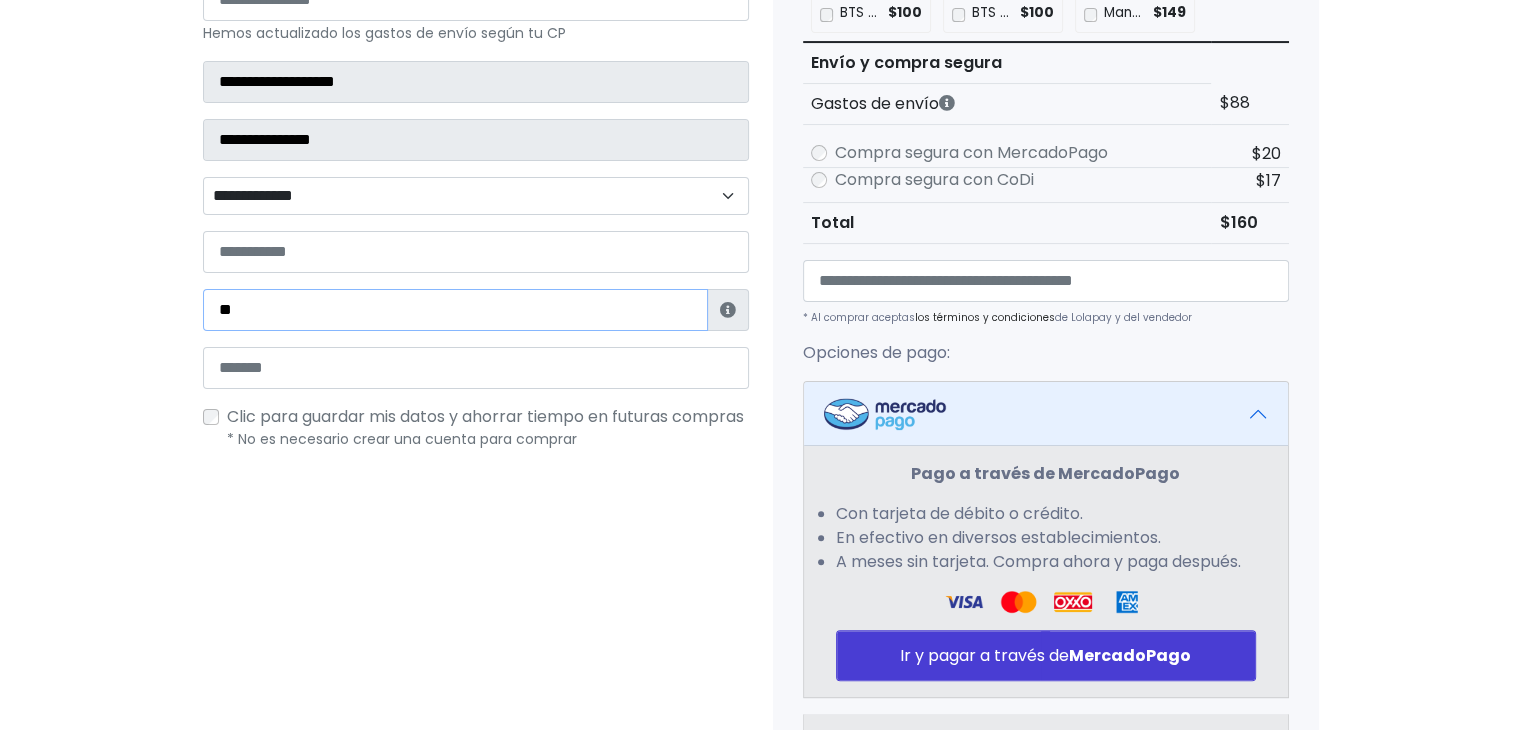 type on "*" 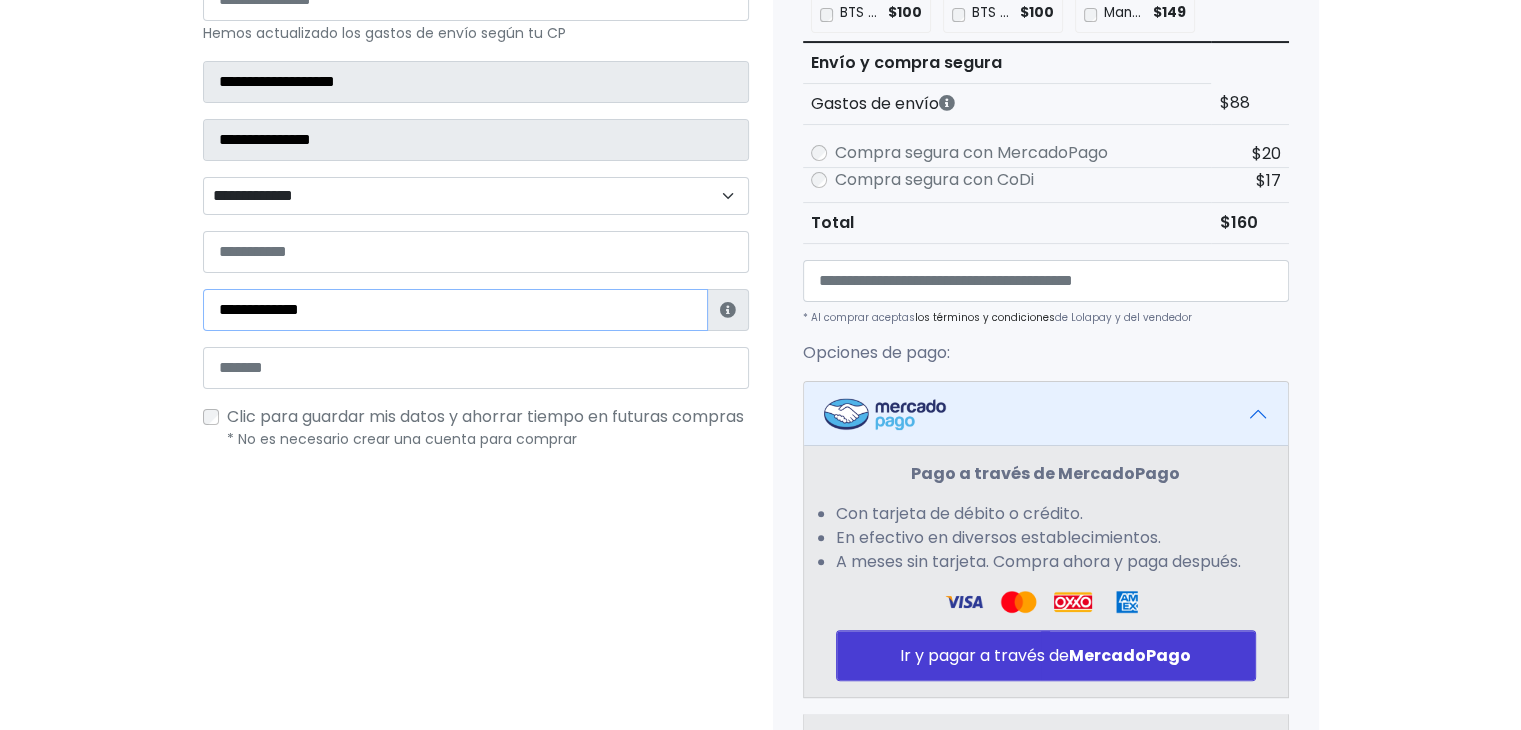 click on "**********" at bounding box center (455, 310) 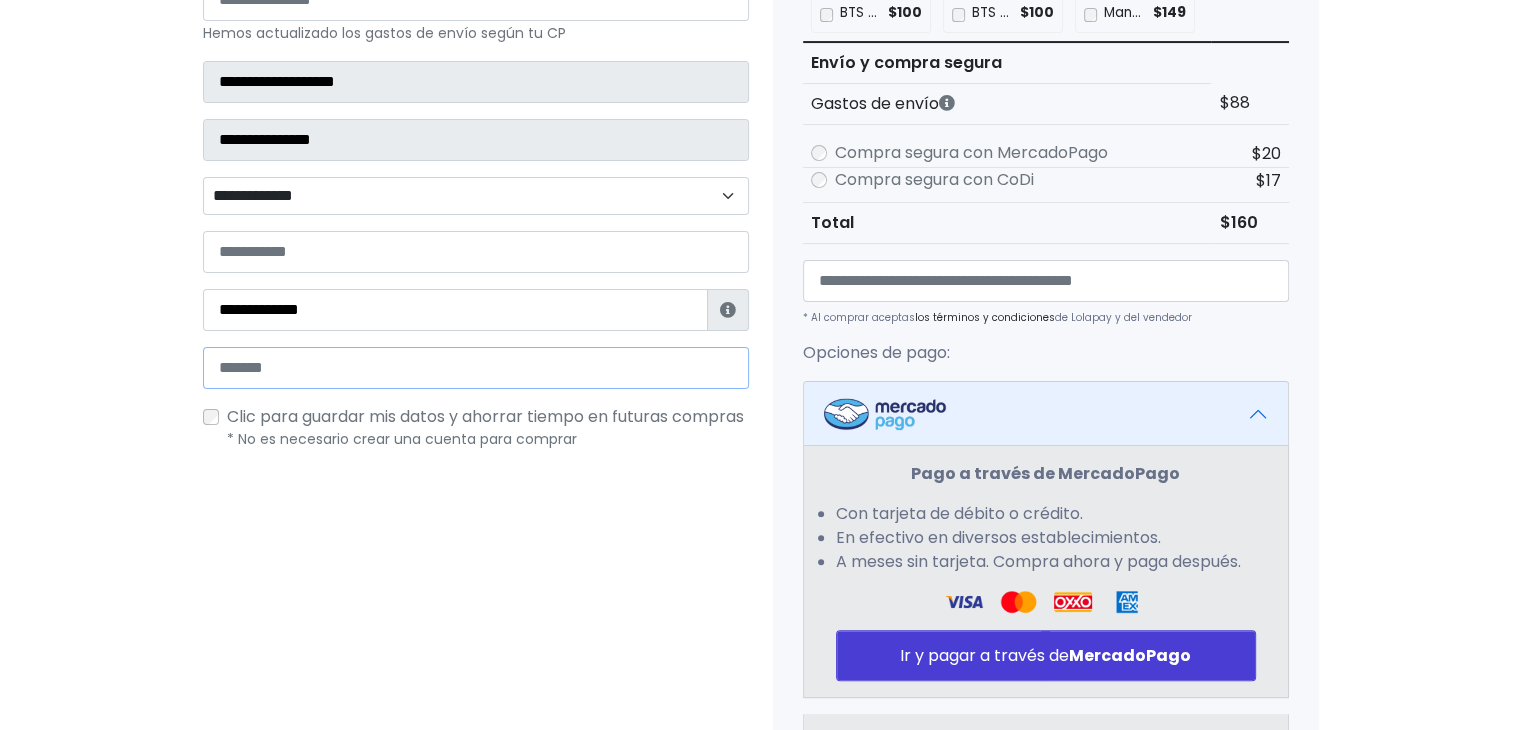 click at bounding box center [476, 368] 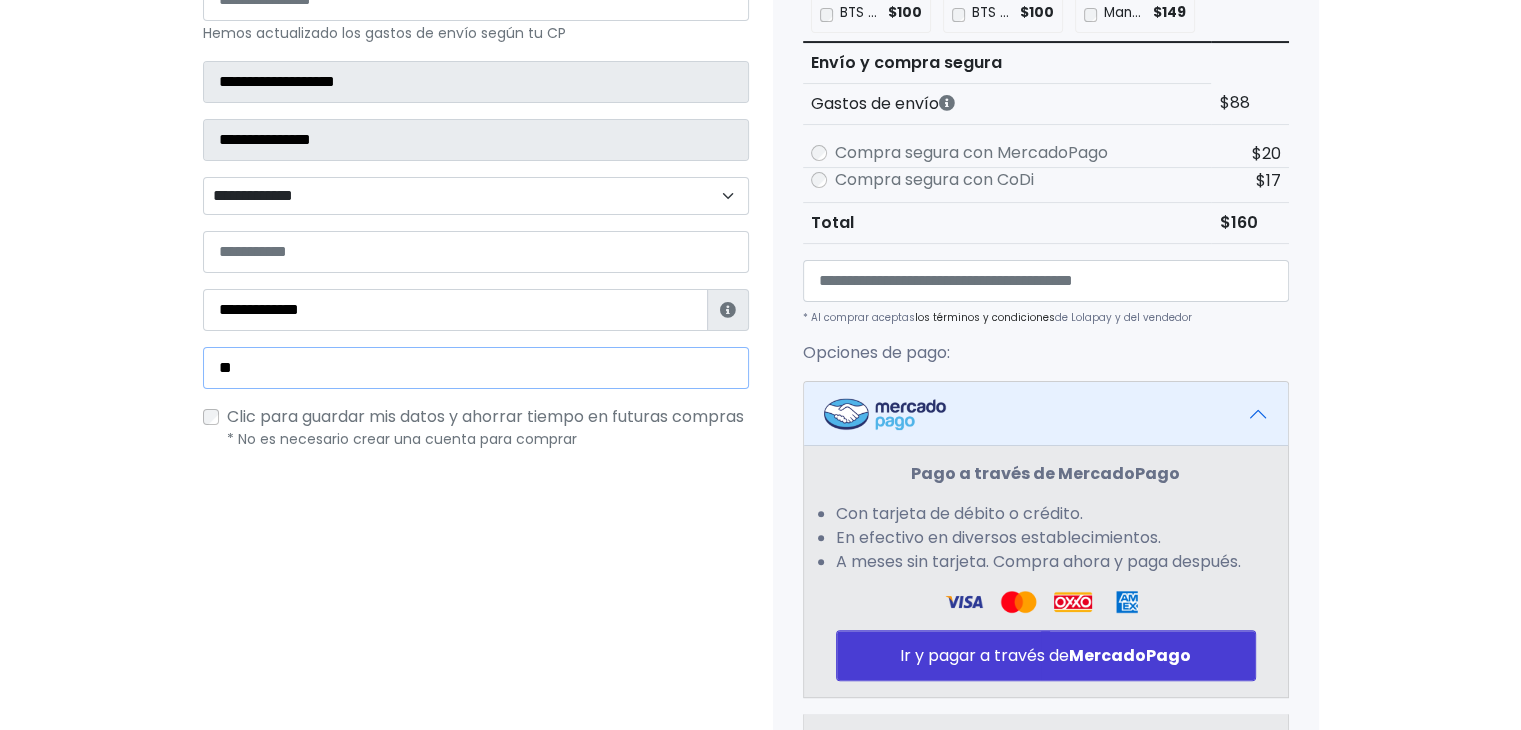 type on "*" 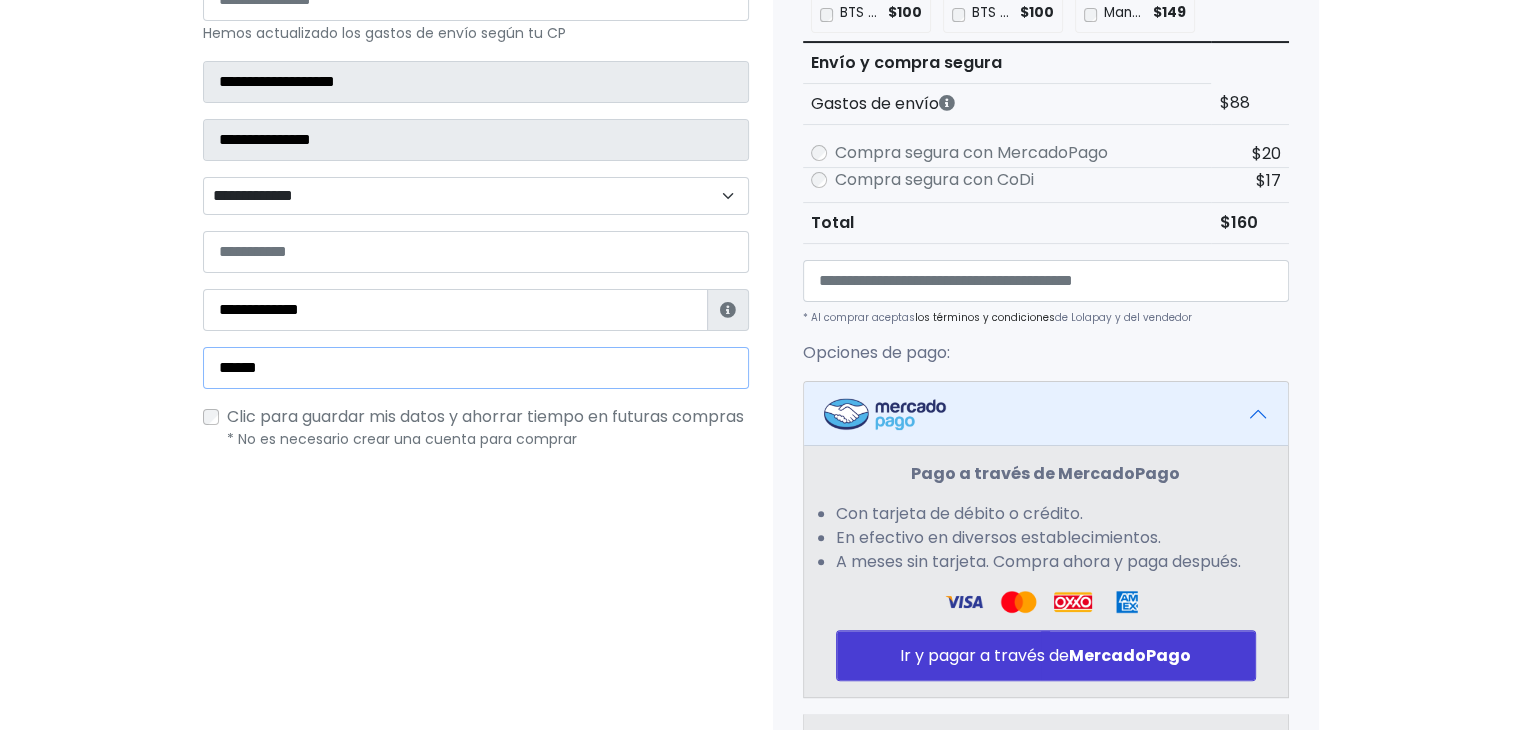 type on "**********" 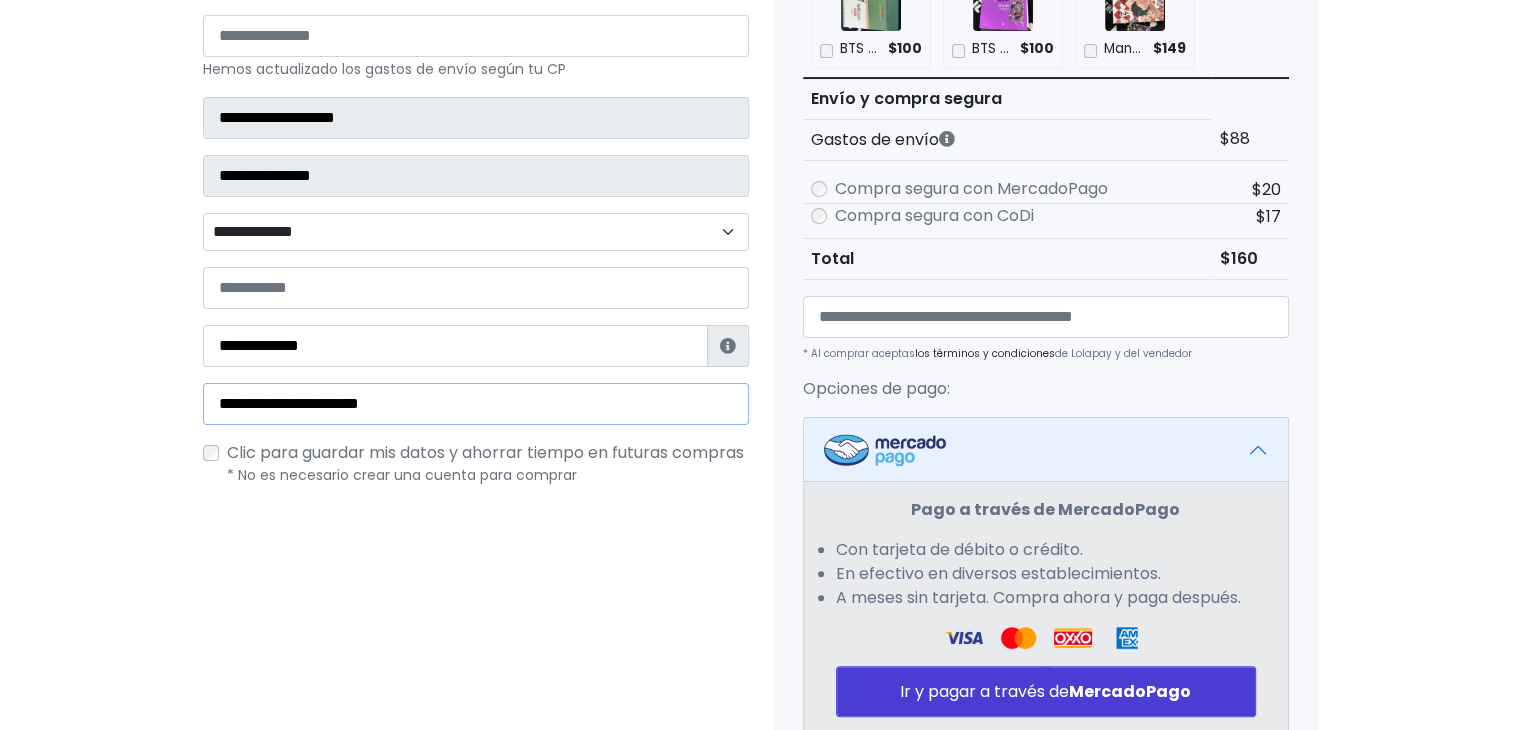 scroll, scrollTop: 500, scrollLeft: 0, axis: vertical 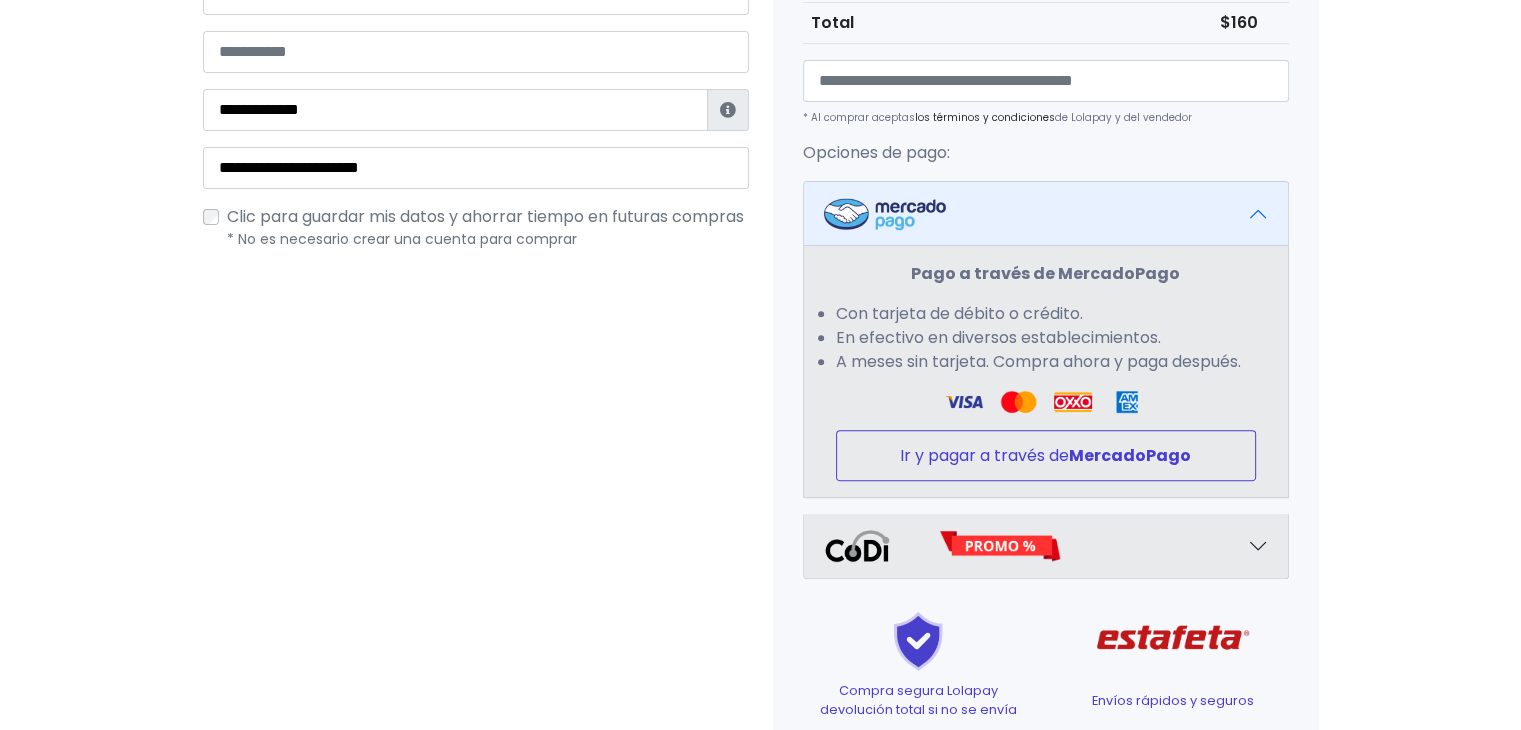 click on "Ir y pagar a través de  MercadoPago" at bounding box center [1046, 455] 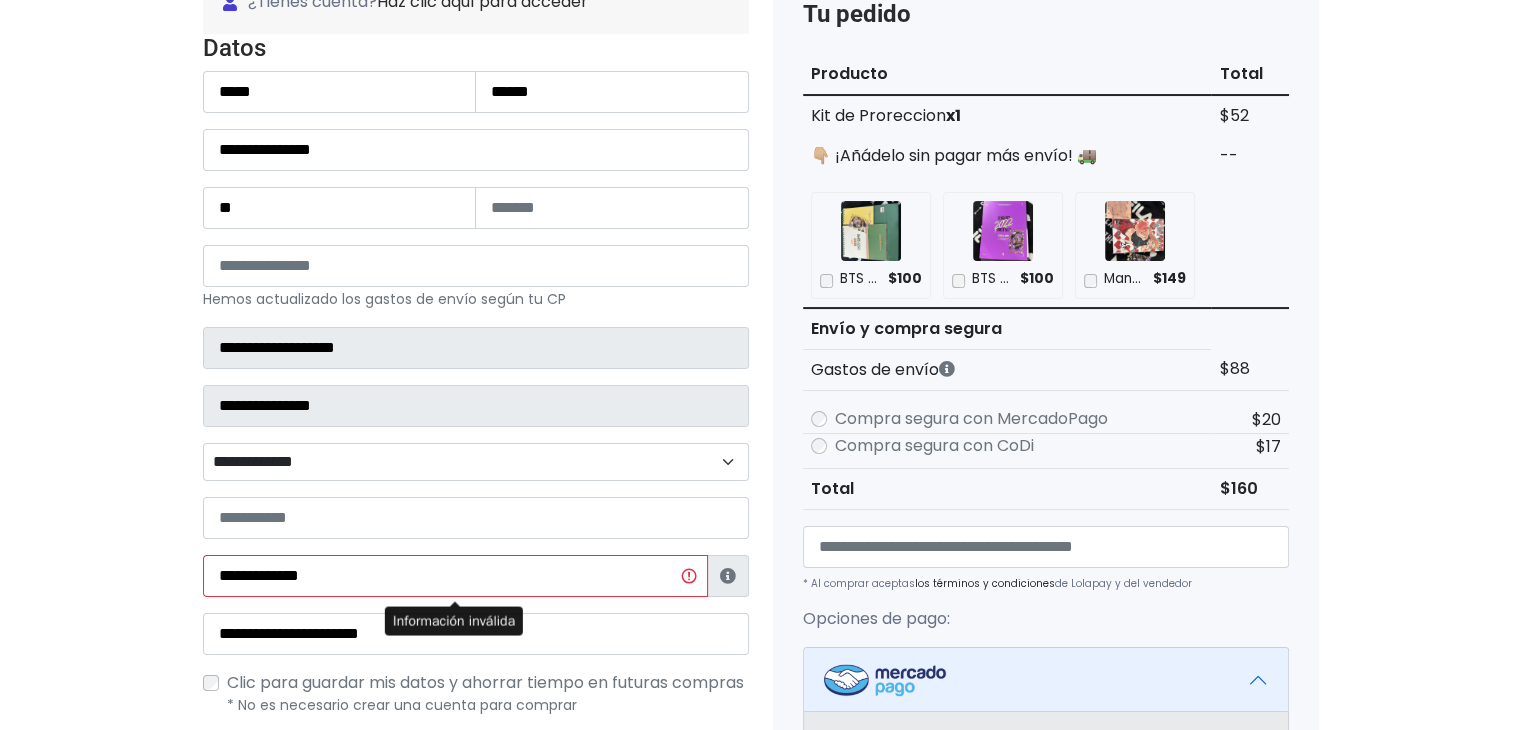 scroll, scrollTop: 428, scrollLeft: 0, axis: vertical 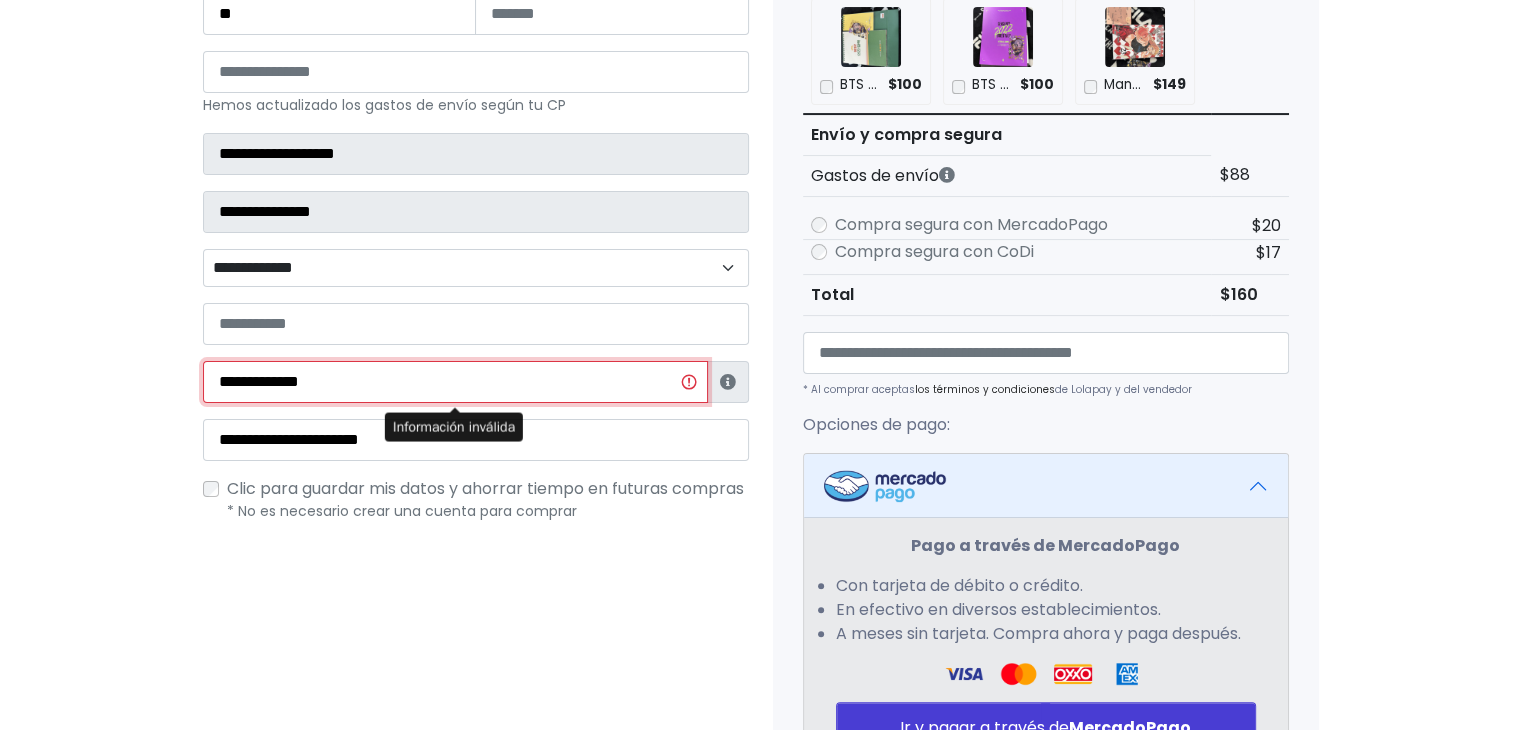 click on "**********" at bounding box center (455, 382) 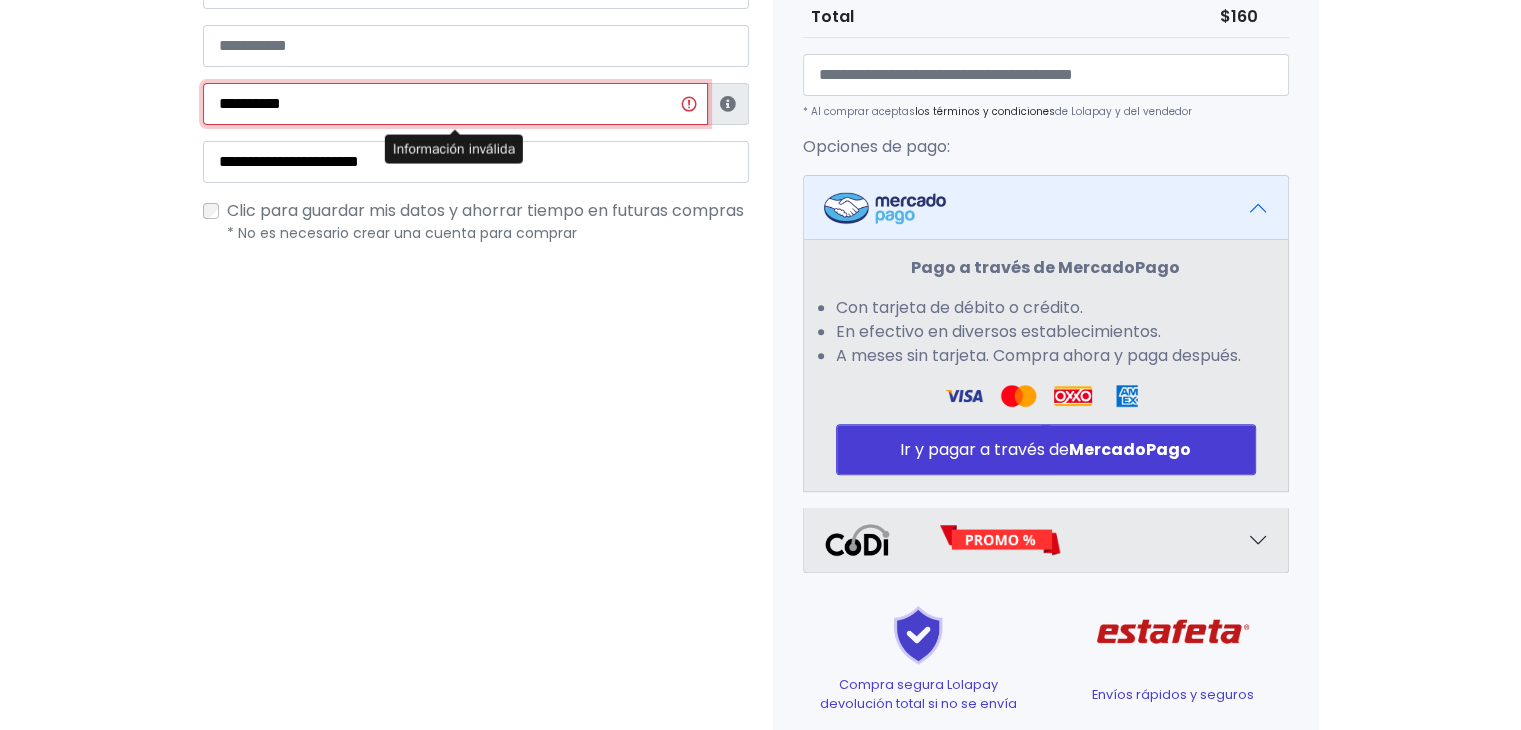 scroll, scrollTop: 728, scrollLeft: 0, axis: vertical 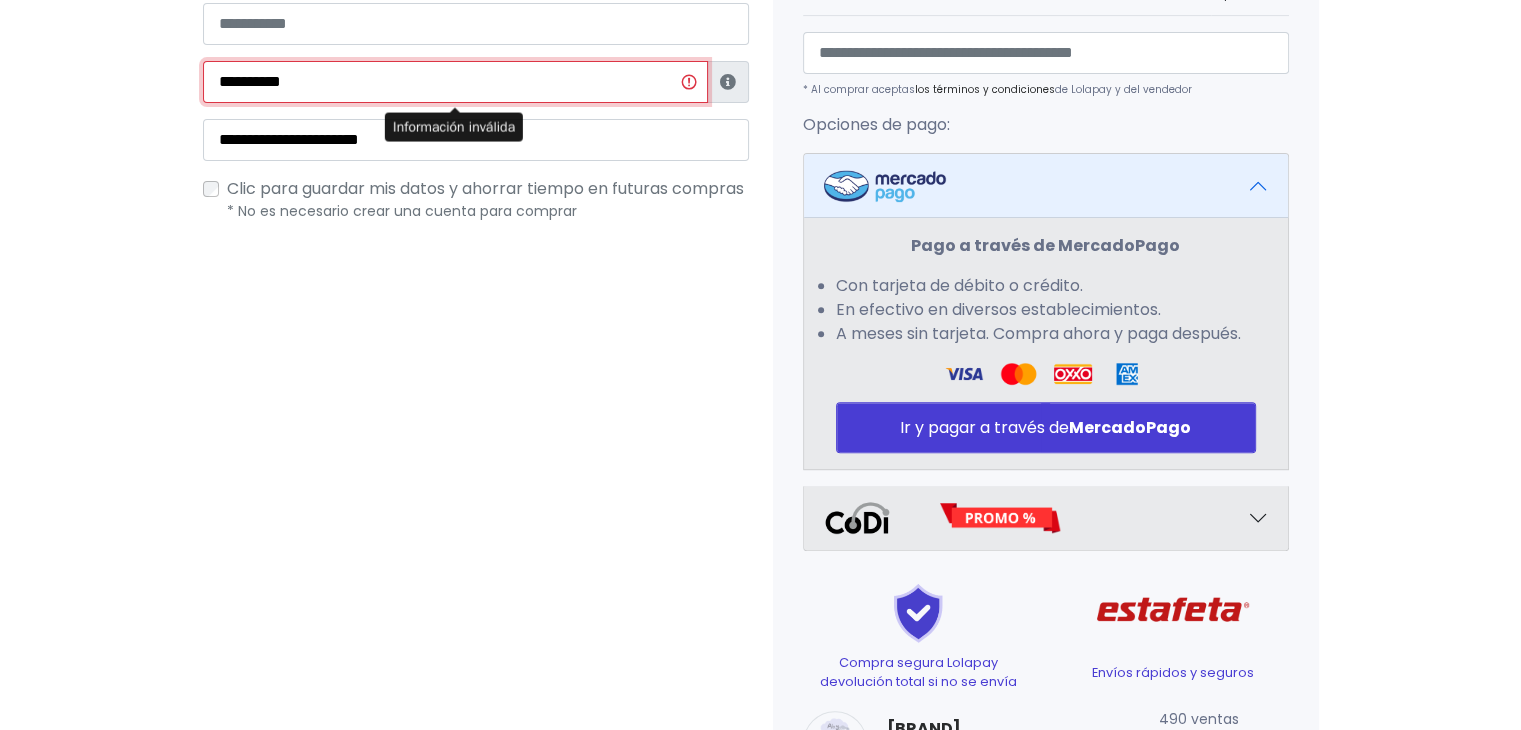 type on "**********" 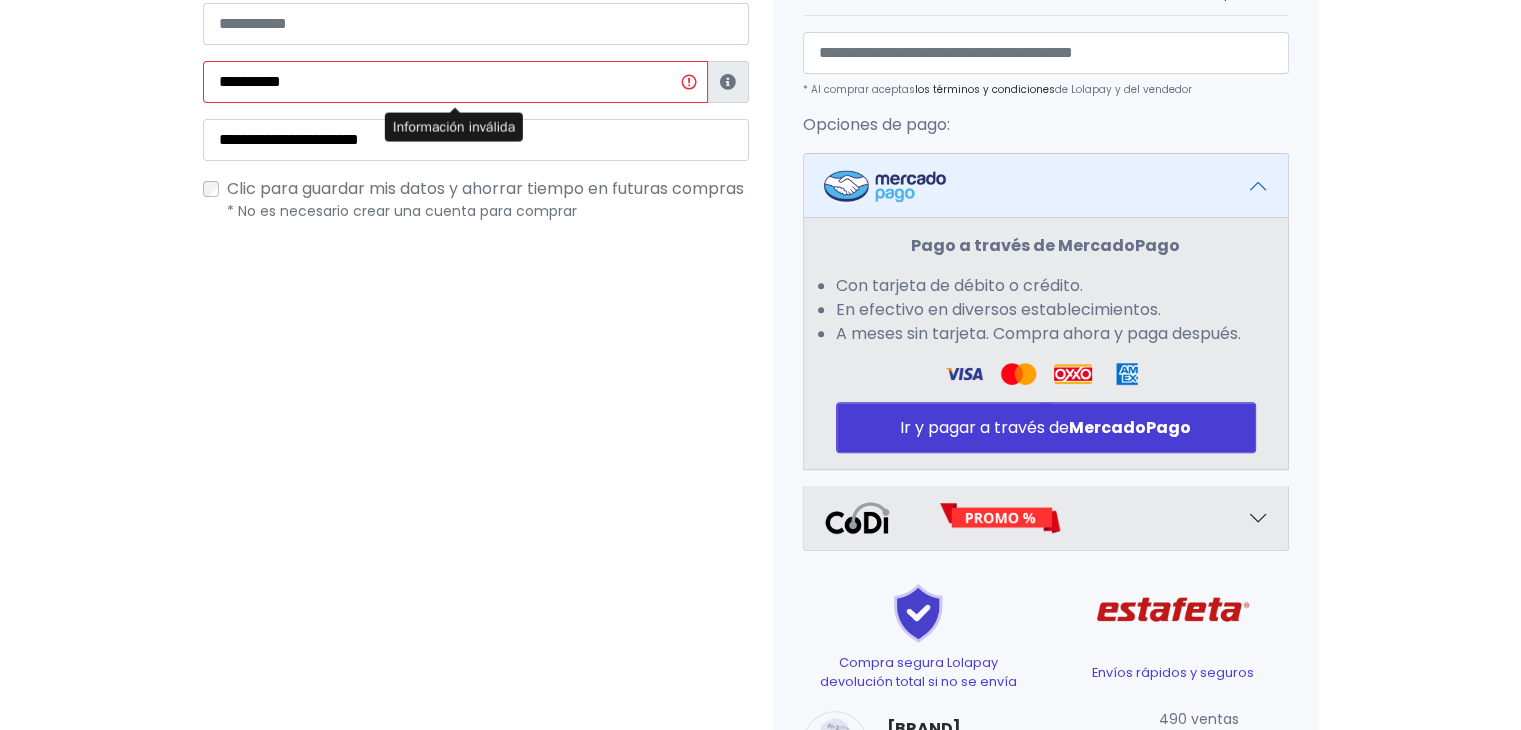 click at bounding box center [1046, 518] 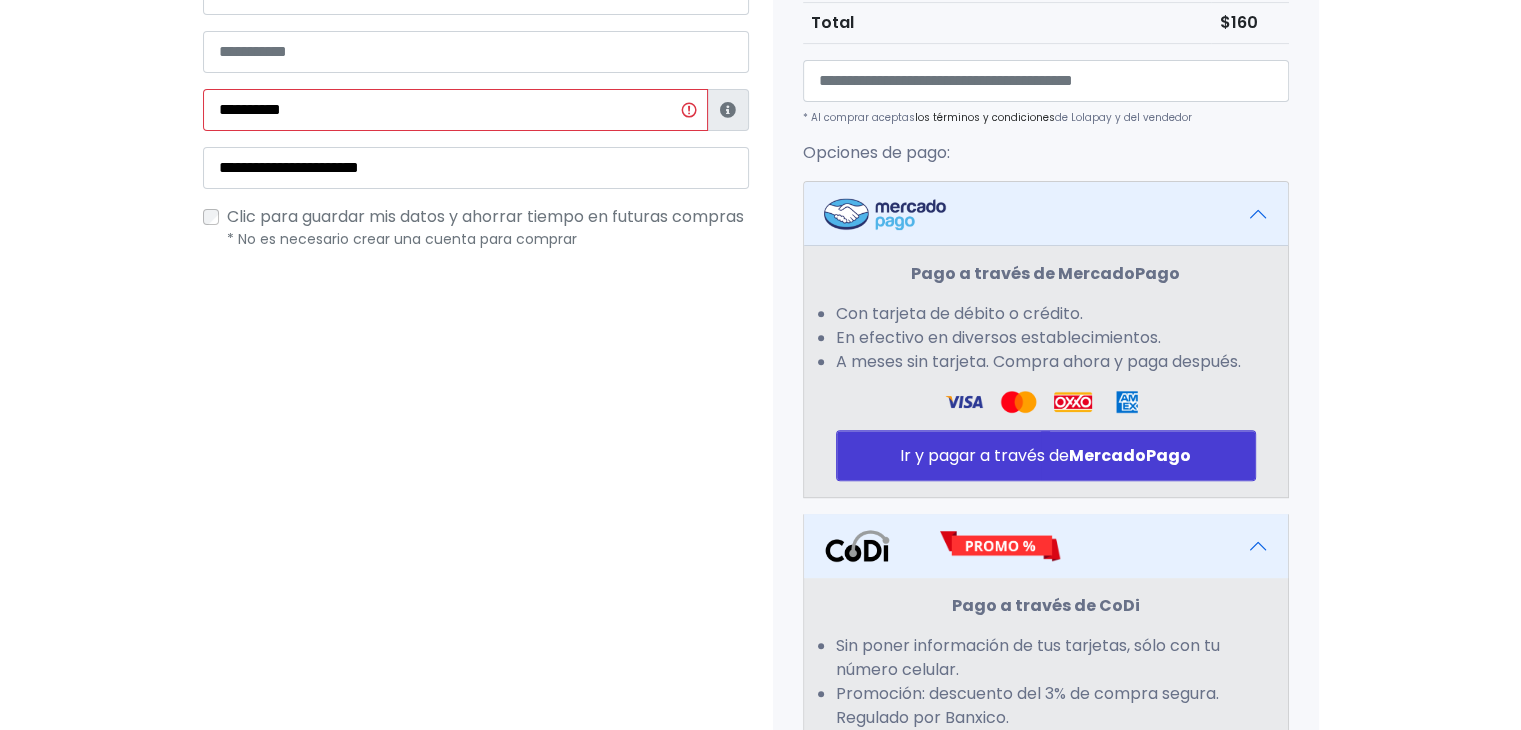 scroll, scrollTop: 657, scrollLeft: 0, axis: vertical 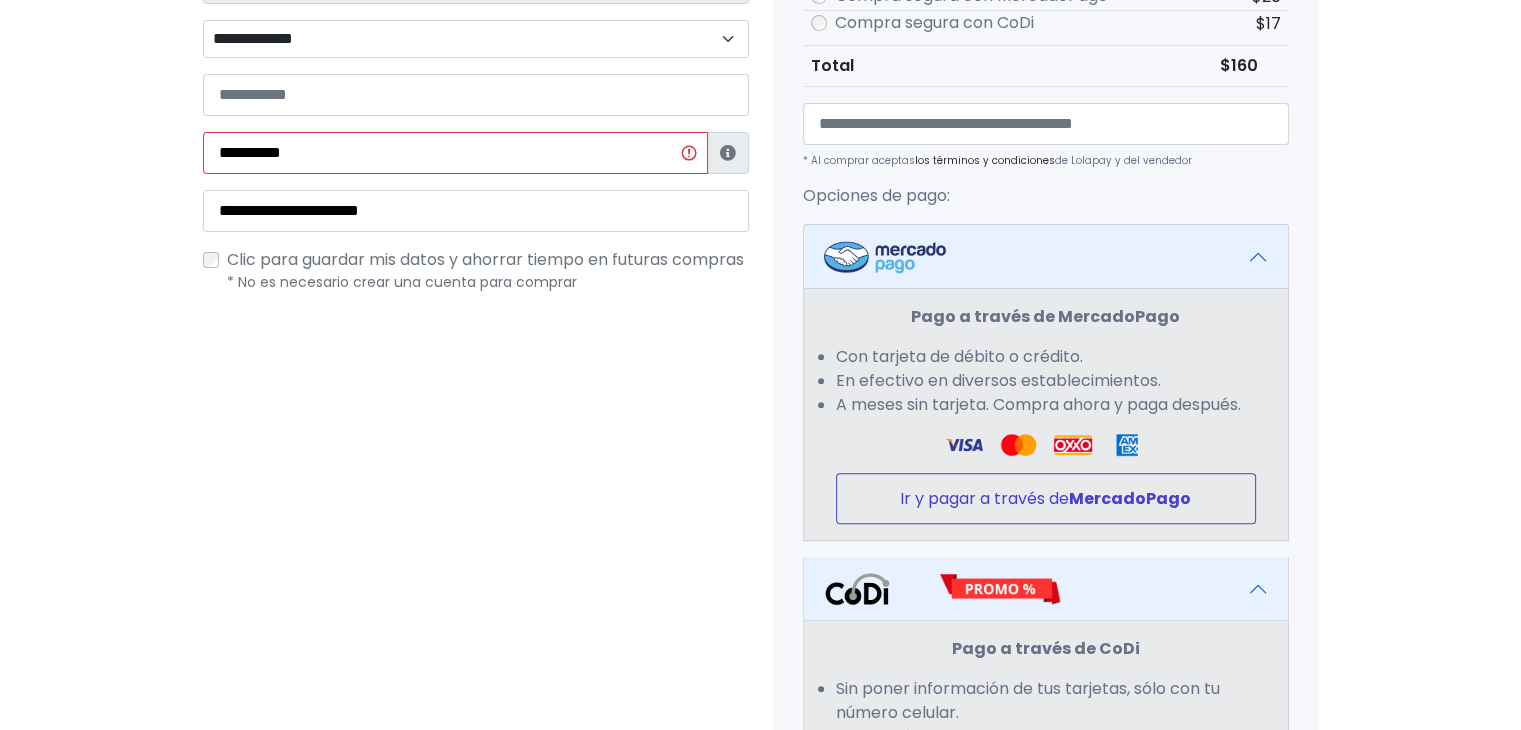 click on "Ir y pagar a través de  MercadoPago" at bounding box center [1046, 498] 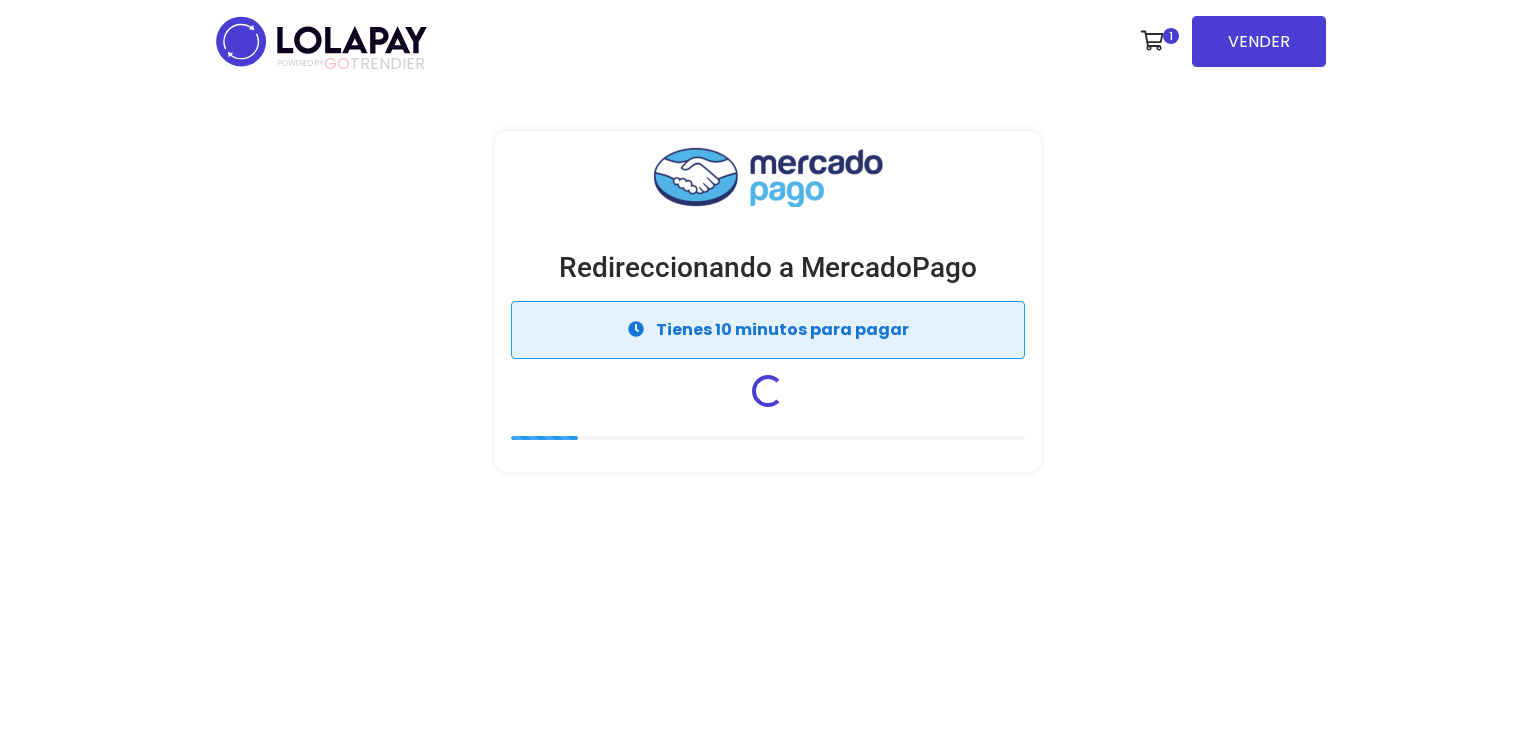 scroll, scrollTop: 0, scrollLeft: 0, axis: both 